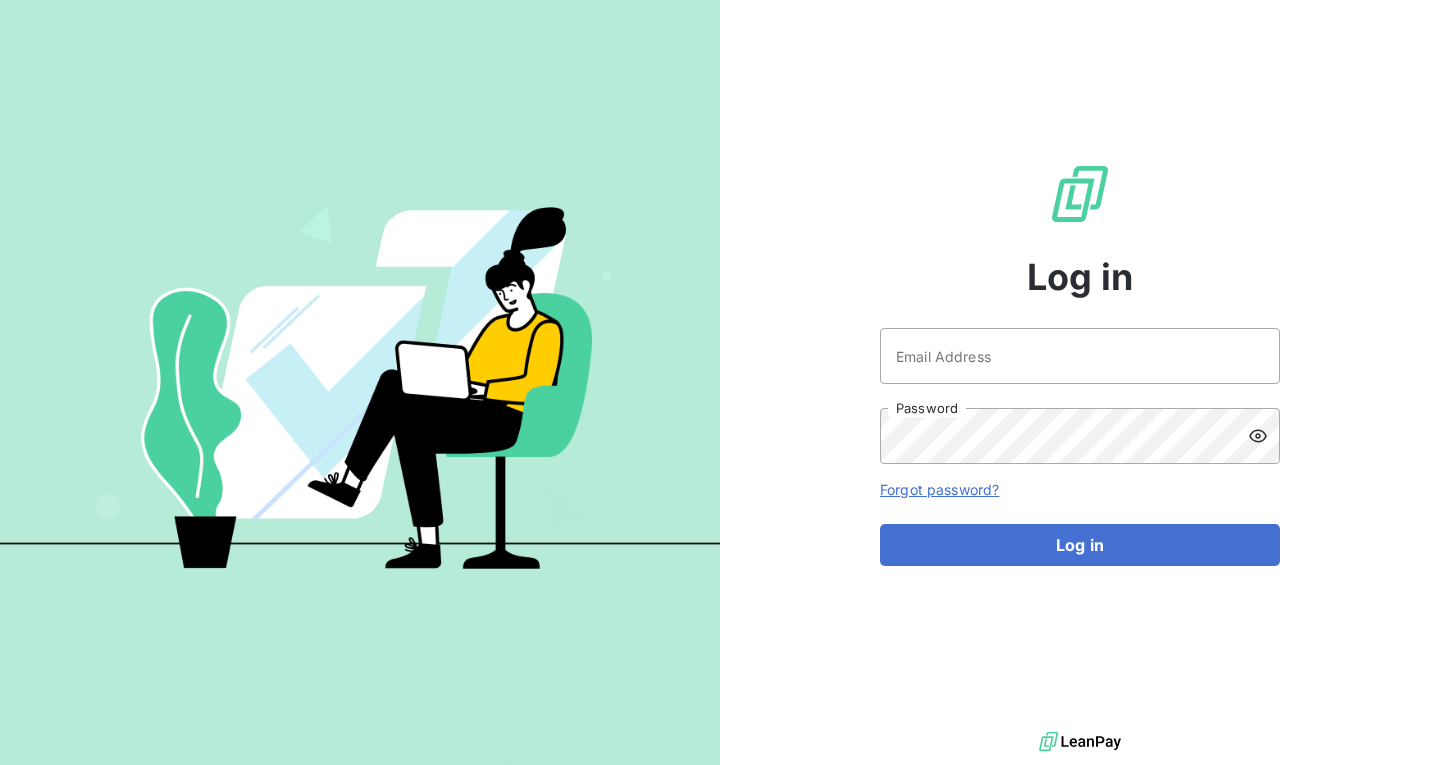 scroll, scrollTop: 0, scrollLeft: 0, axis: both 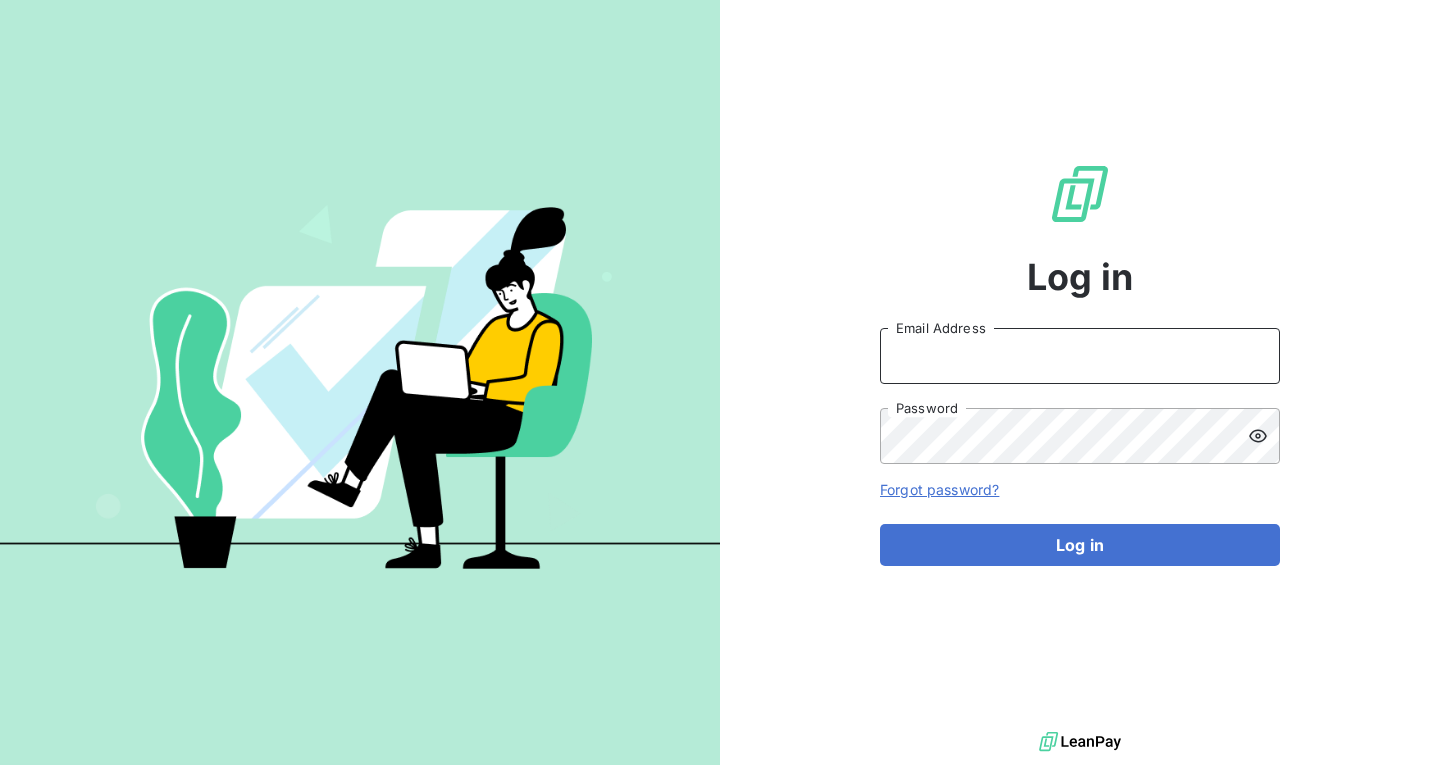 type on "[PERSON_NAME][EMAIL_ADDRESS][PERSON_NAME][DOMAIN_NAME]" 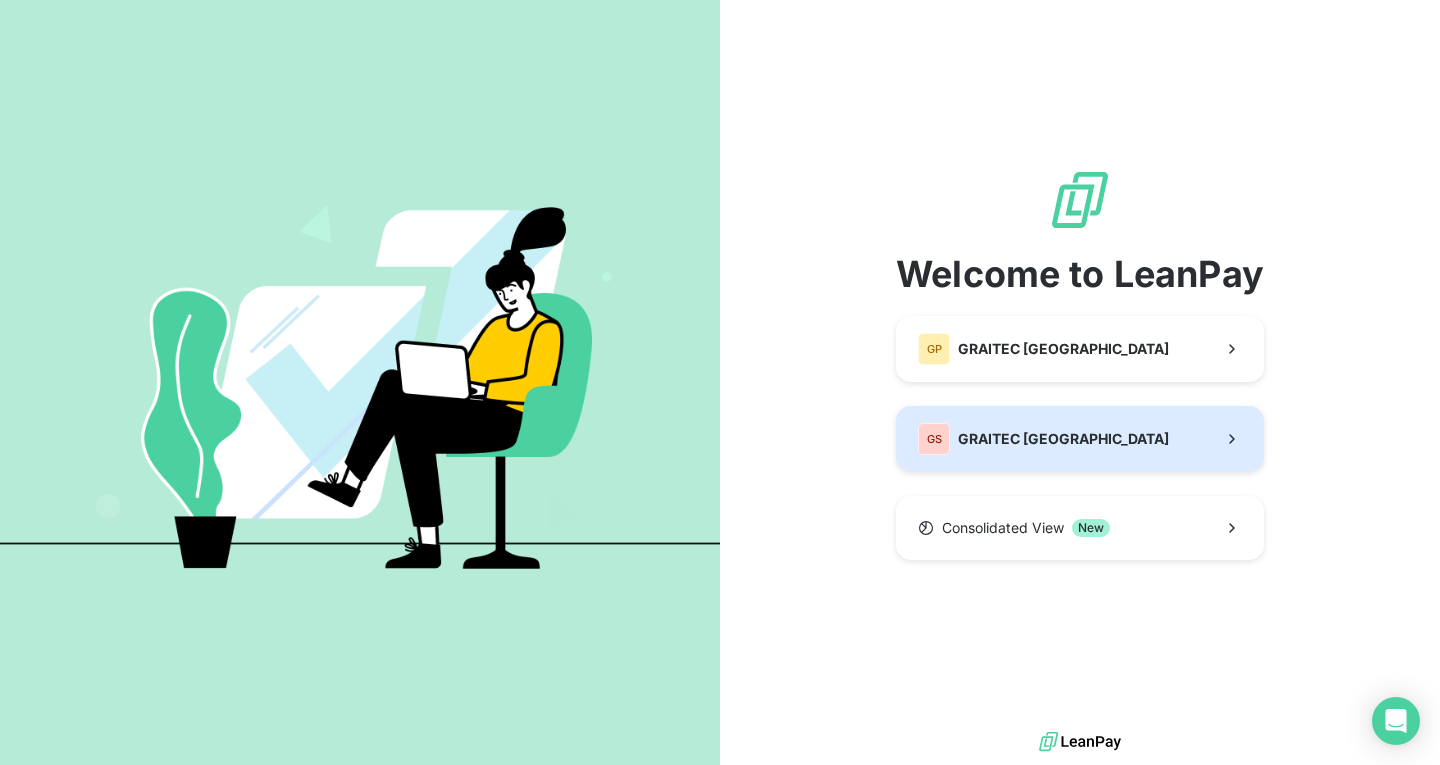 click on "GRAITEC [GEOGRAPHIC_DATA]" at bounding box center (1063, 439) 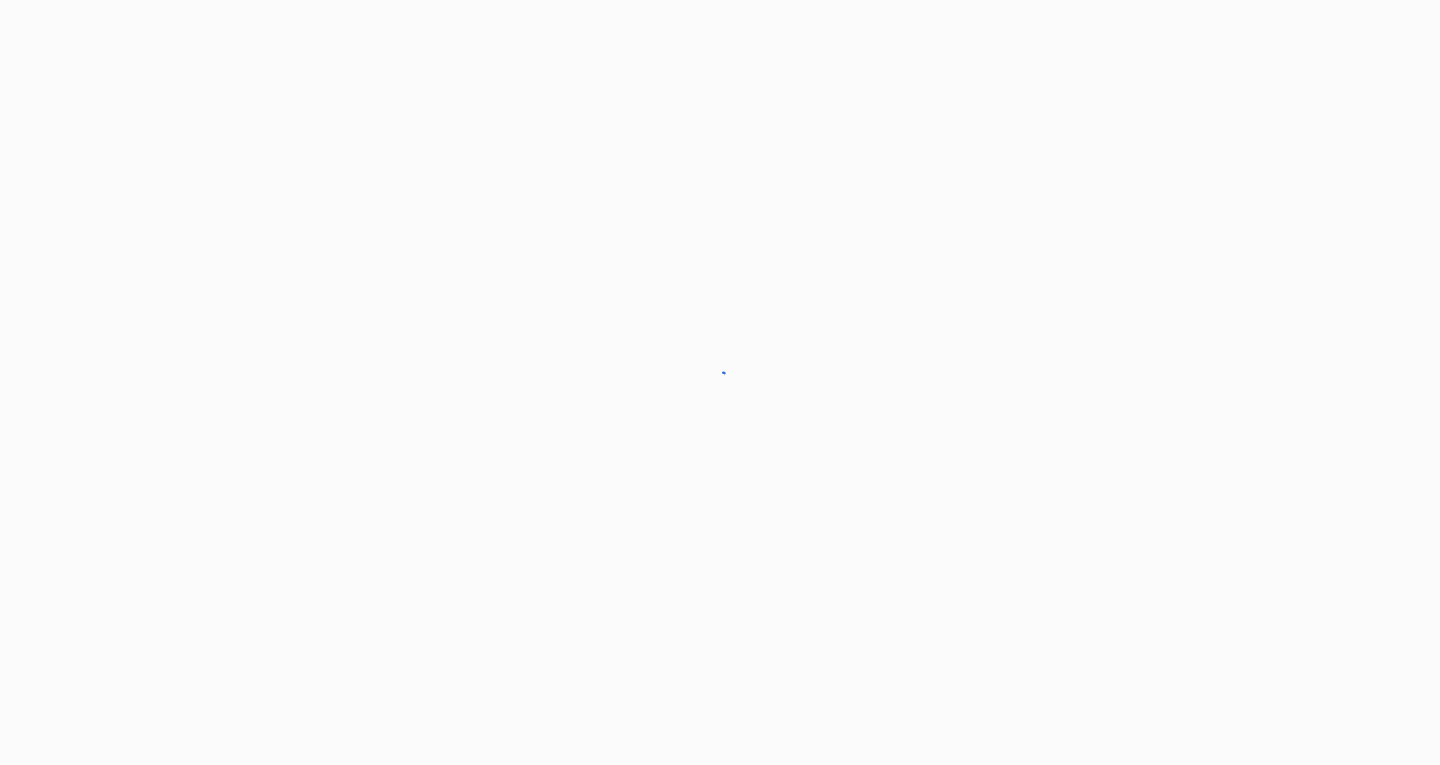 scroll, scrollTop: 0, scrollLeft: 0, axis: both 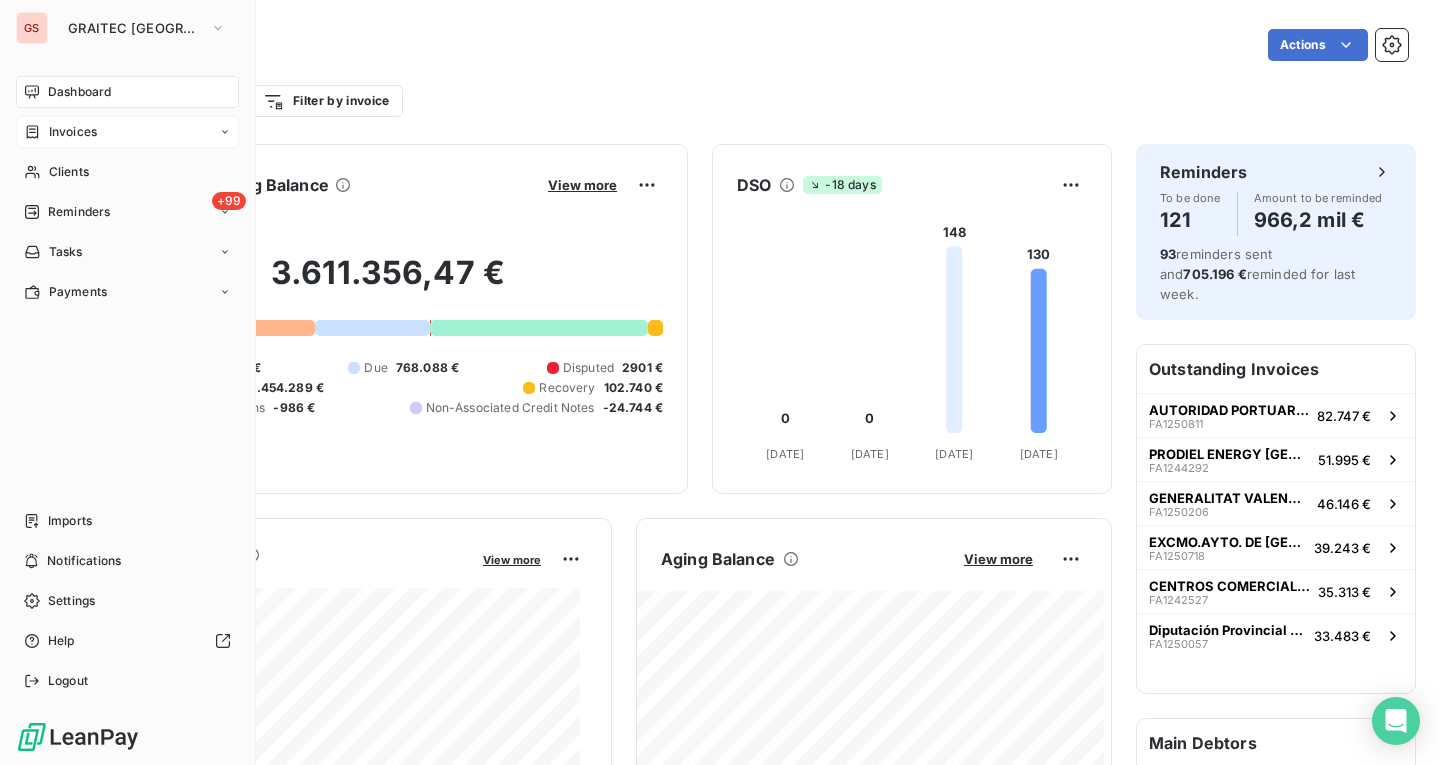 click on "Invoices" at bounding box center [73, 132] 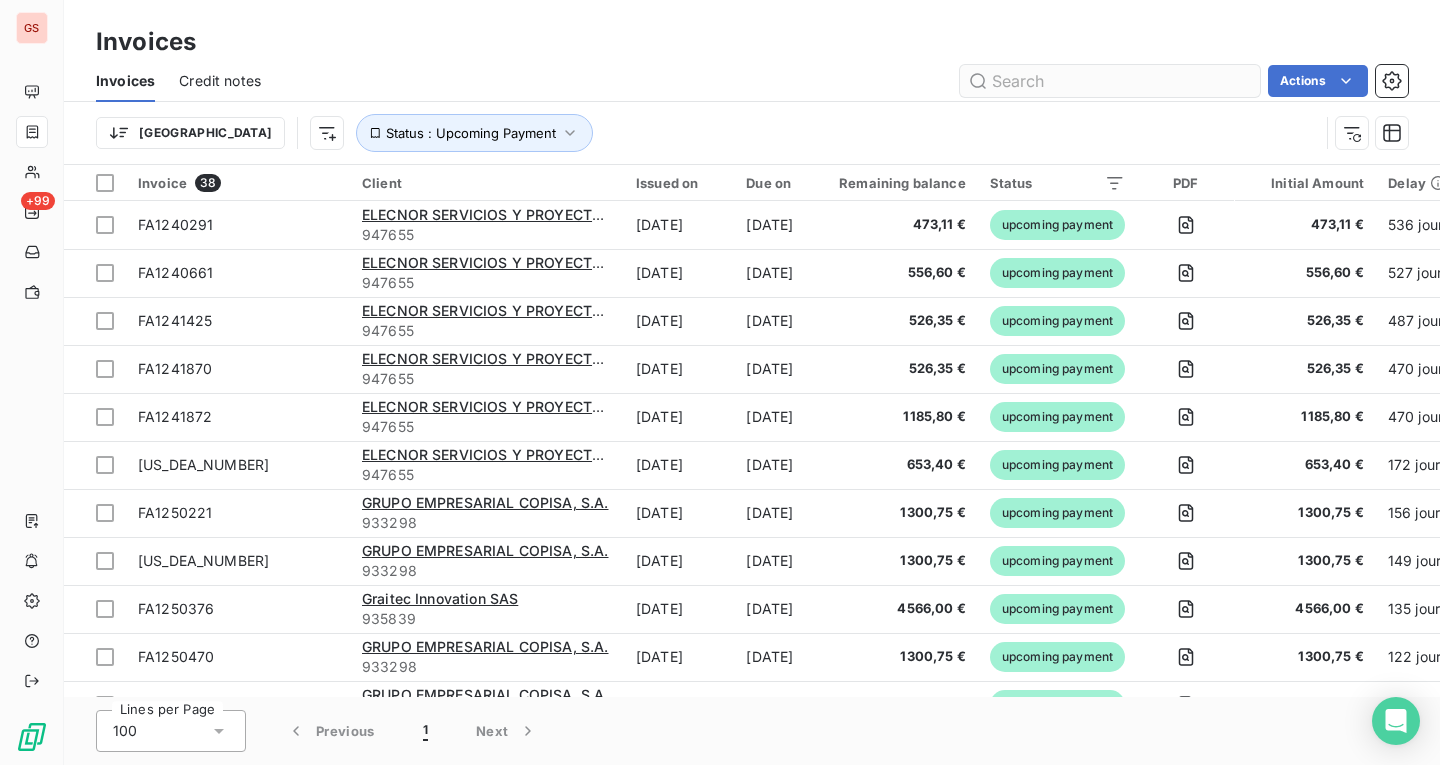 click at bounding box center (1110, 81) 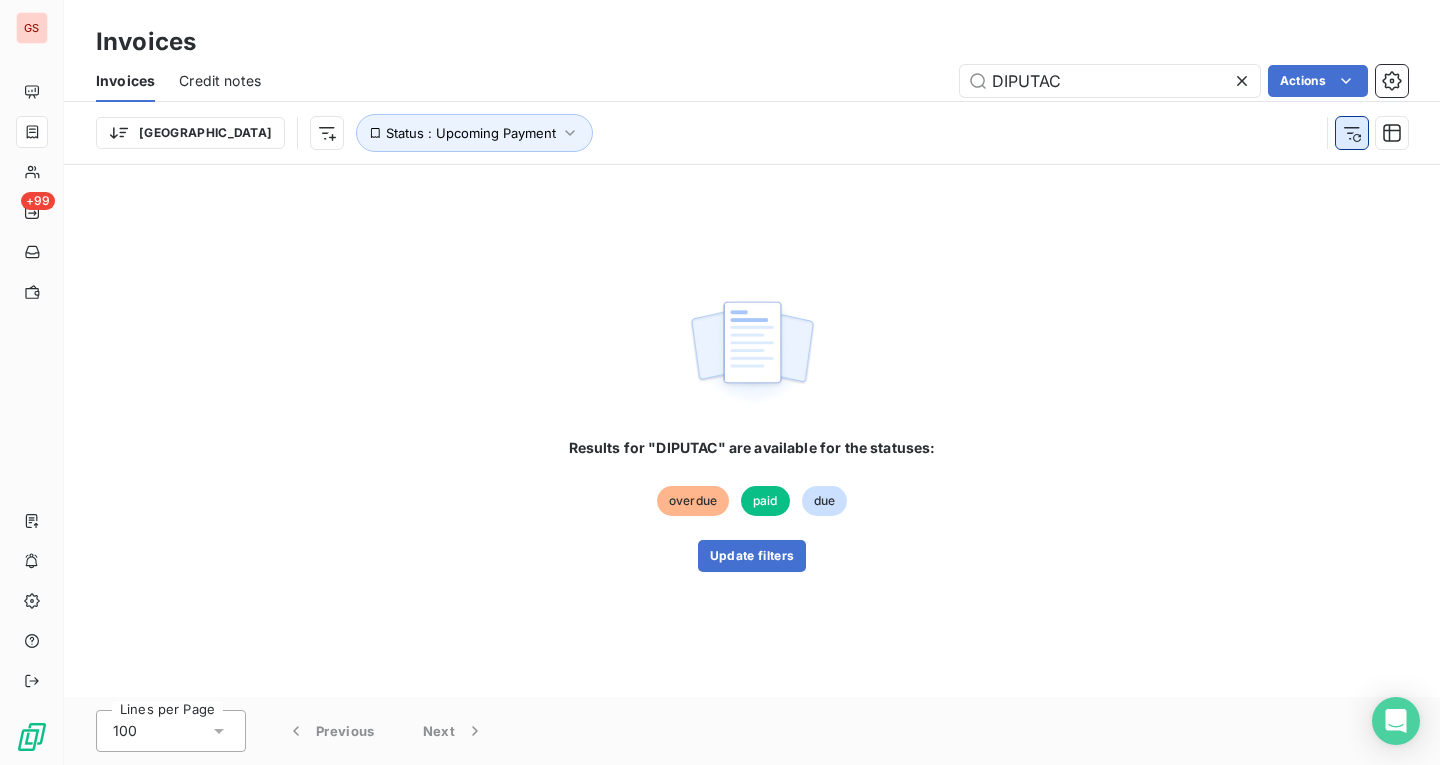 type on "DIPUTAC" 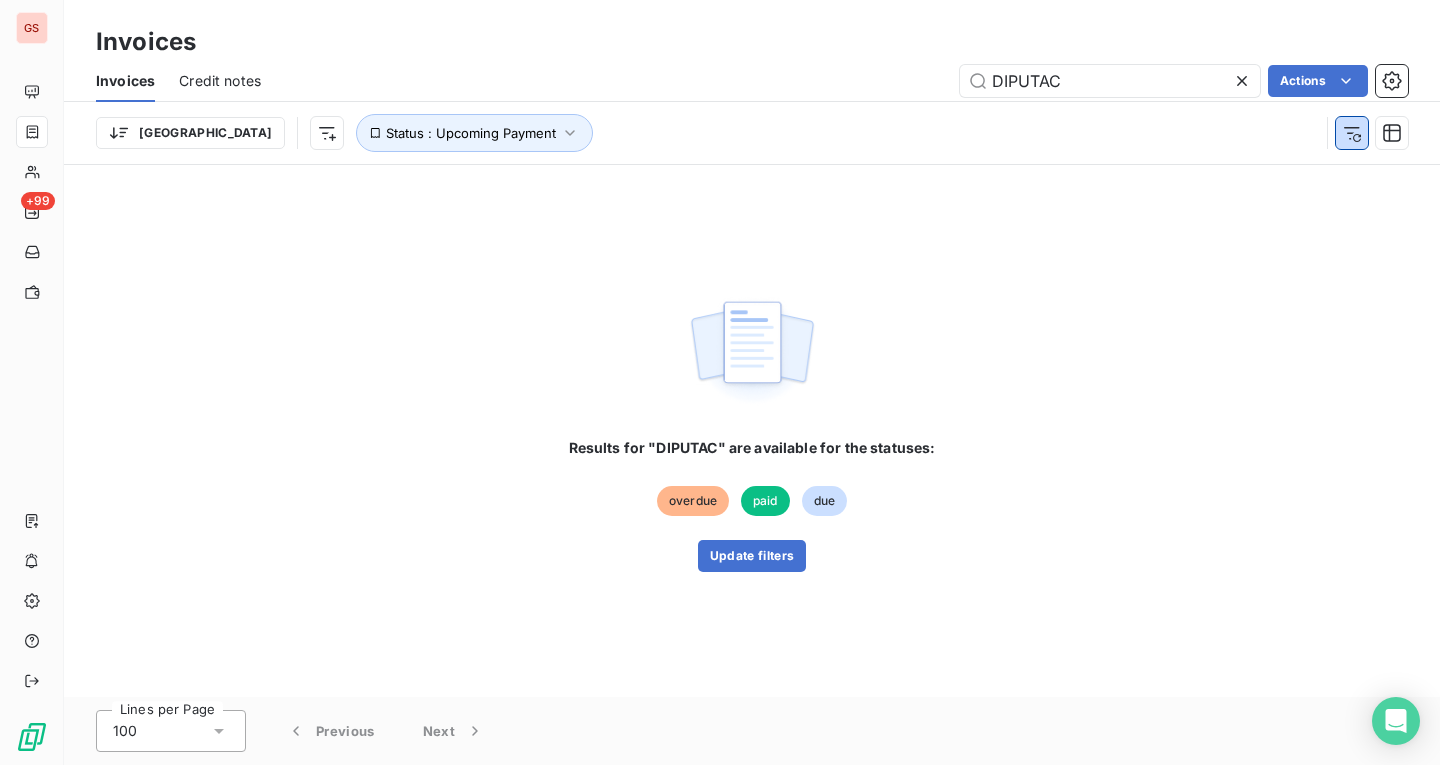 click 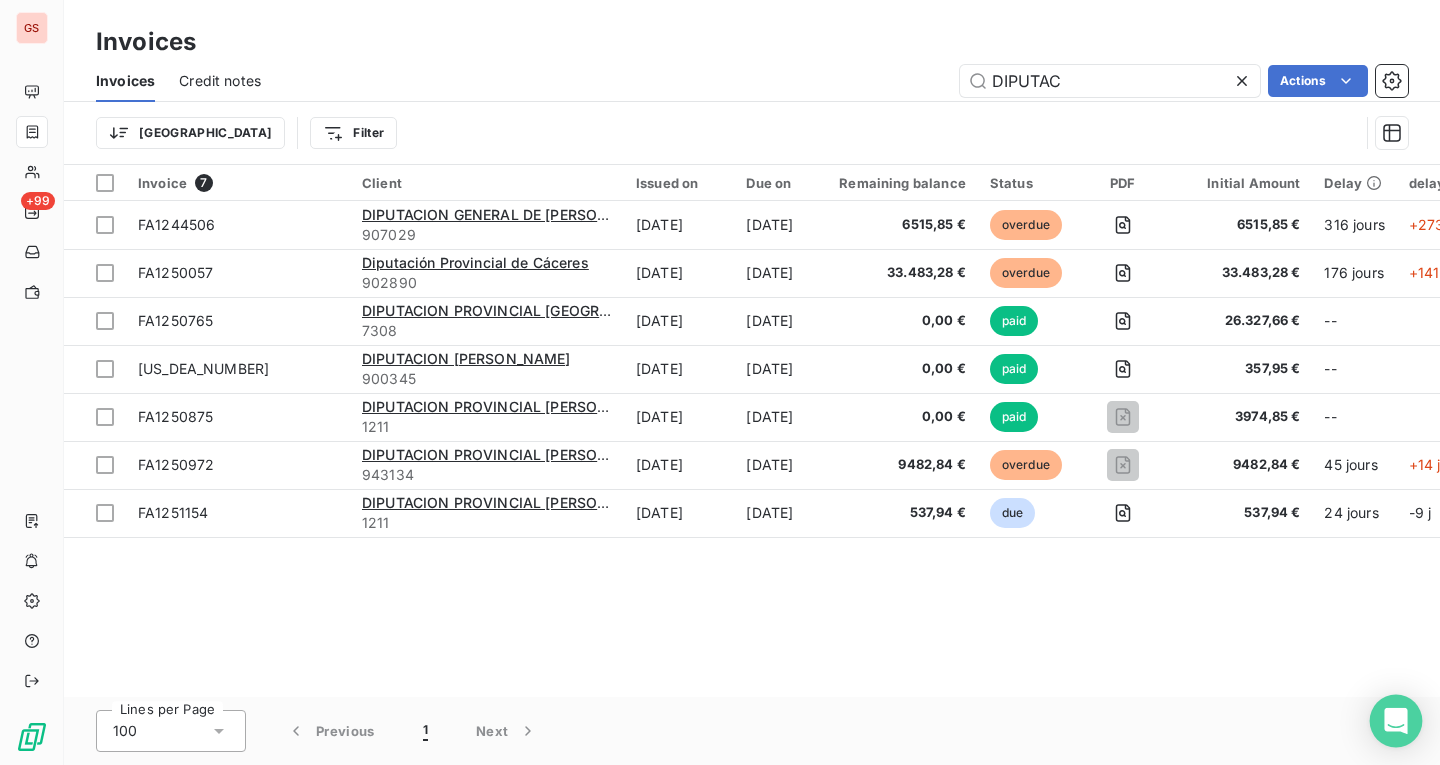 click 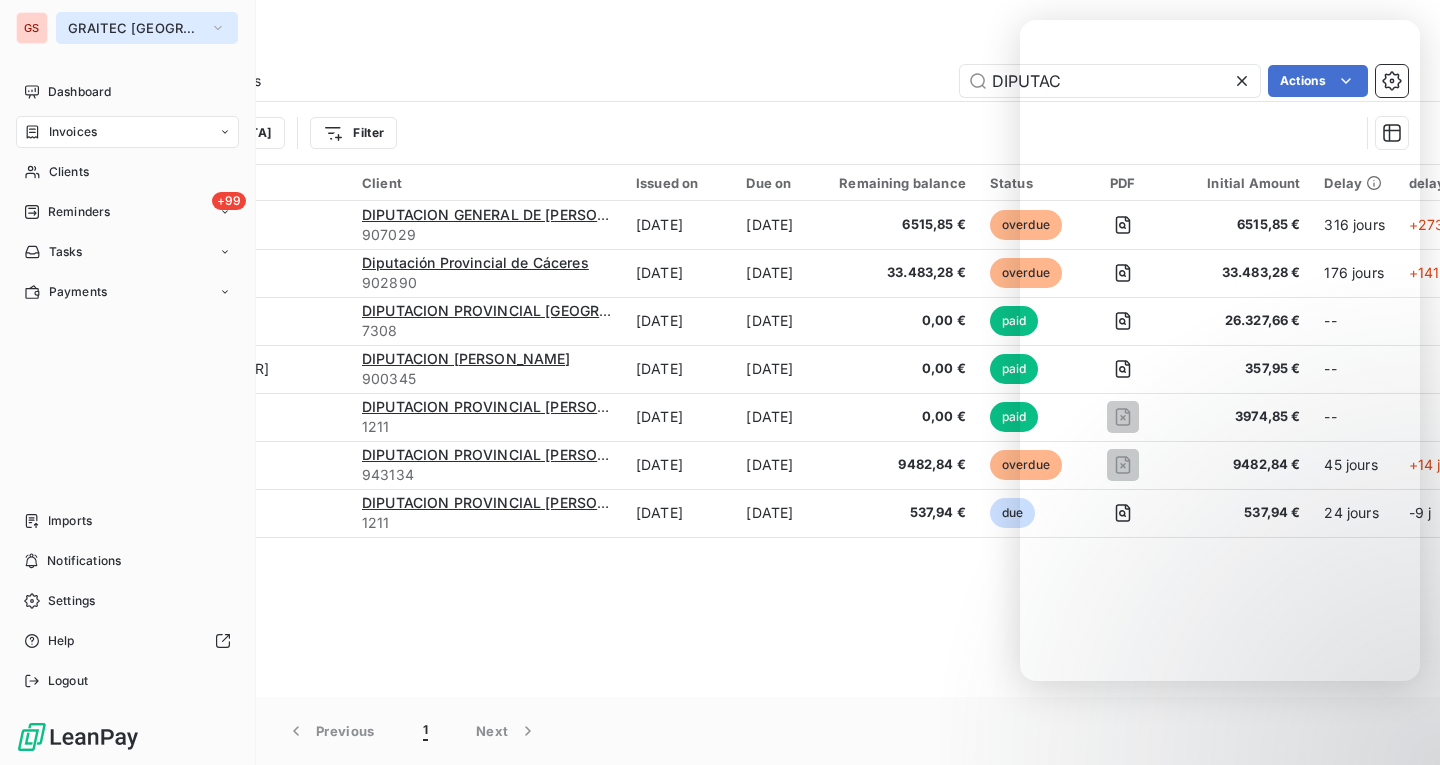 click 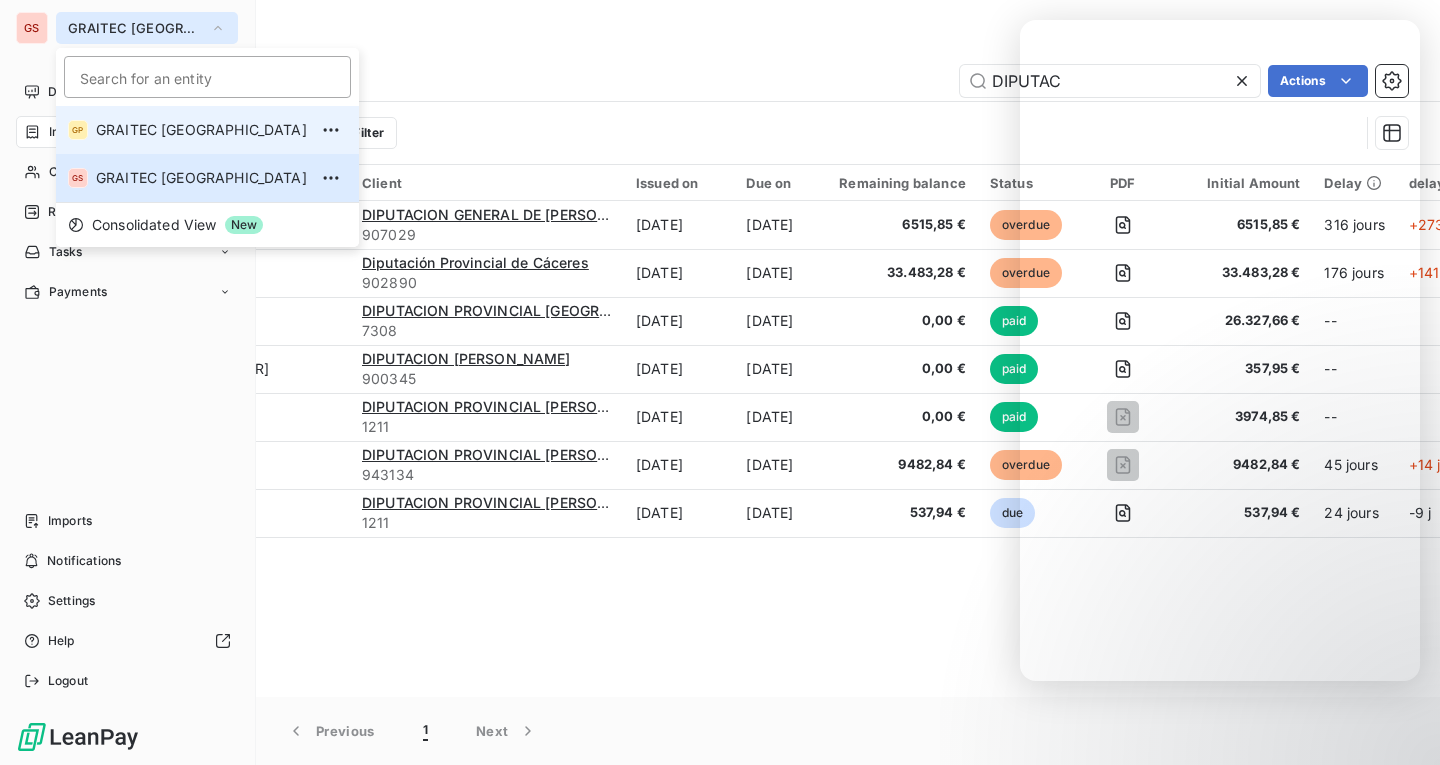 click on "GRAITEC [GEOGRAPHIC_DATA]" at bounding box center [201, 130] 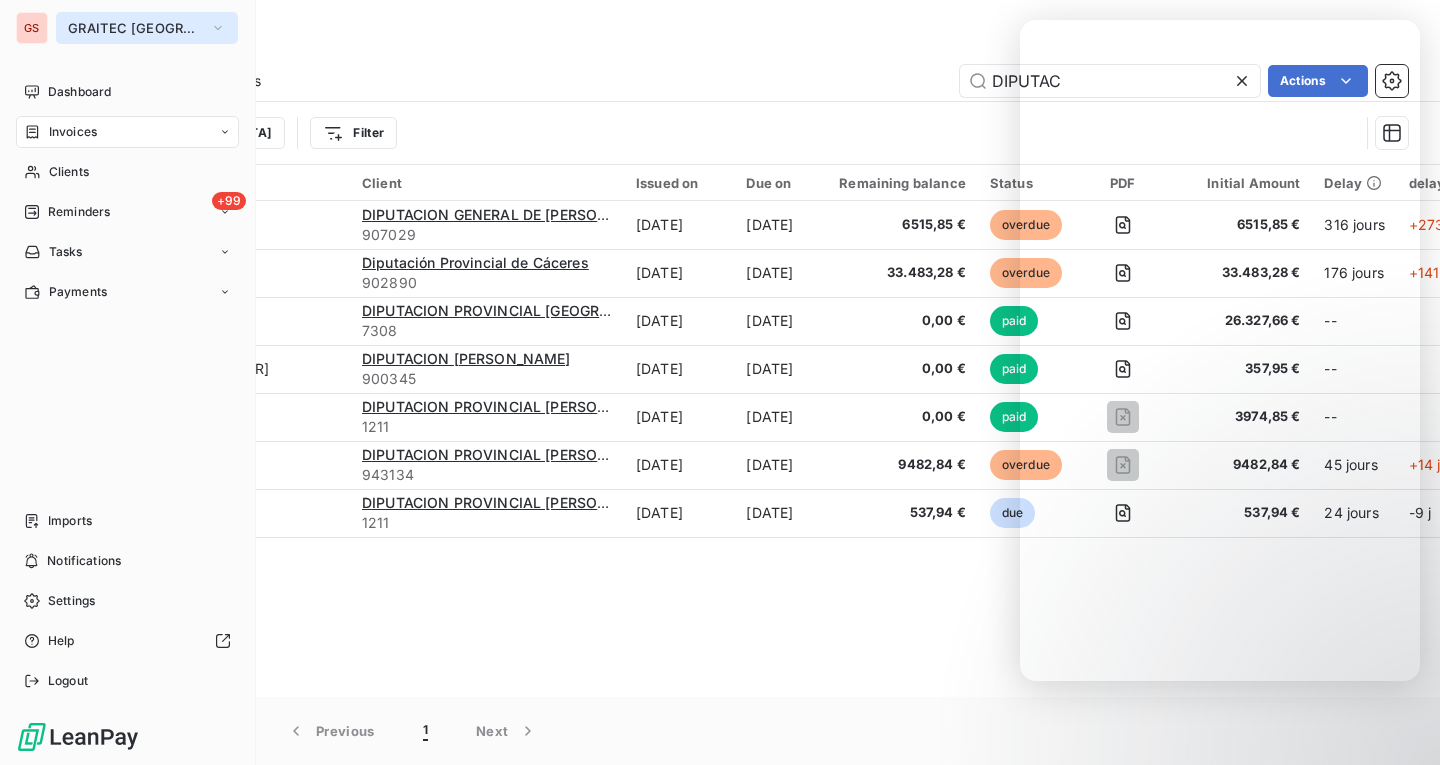 type 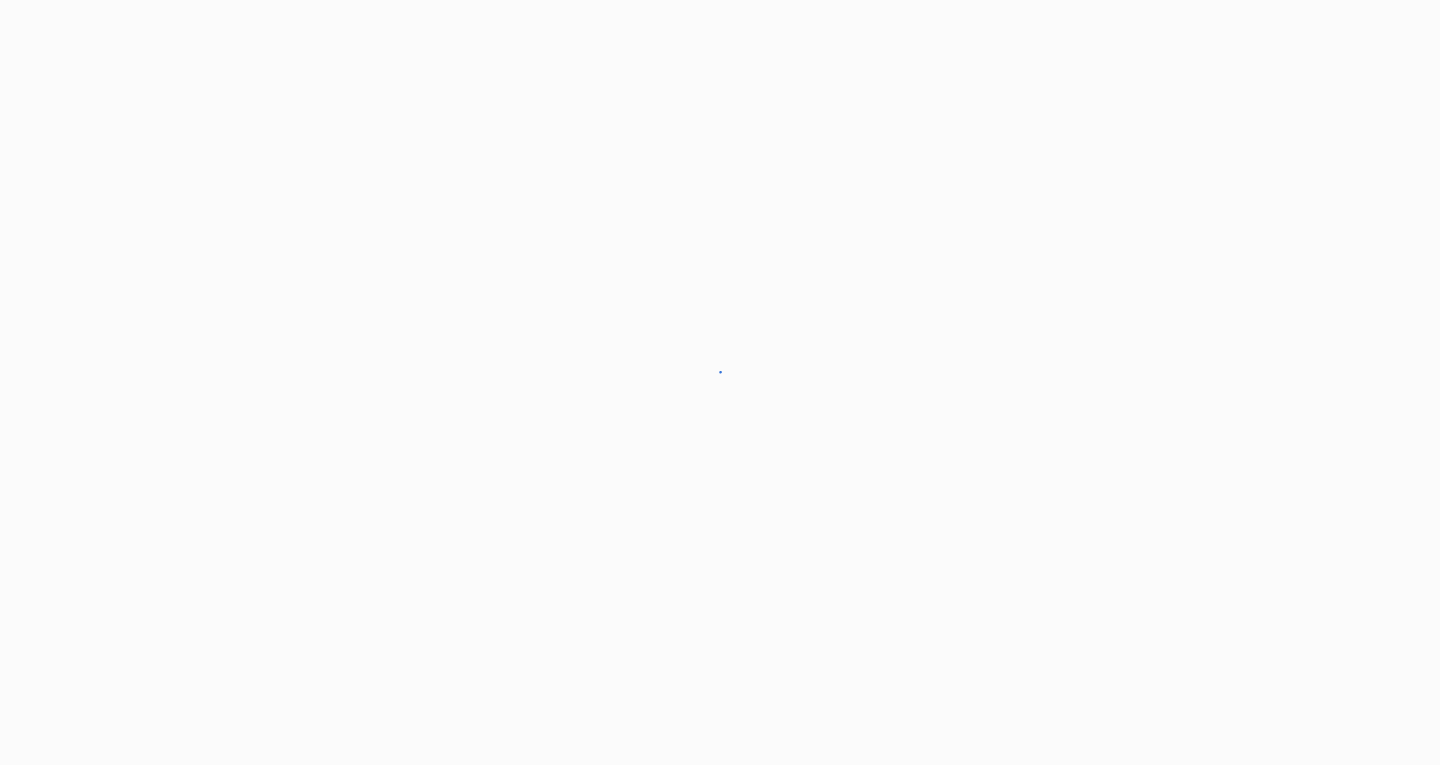 scroll, scrollTop: 0, scrollLeft: 0, axis: both 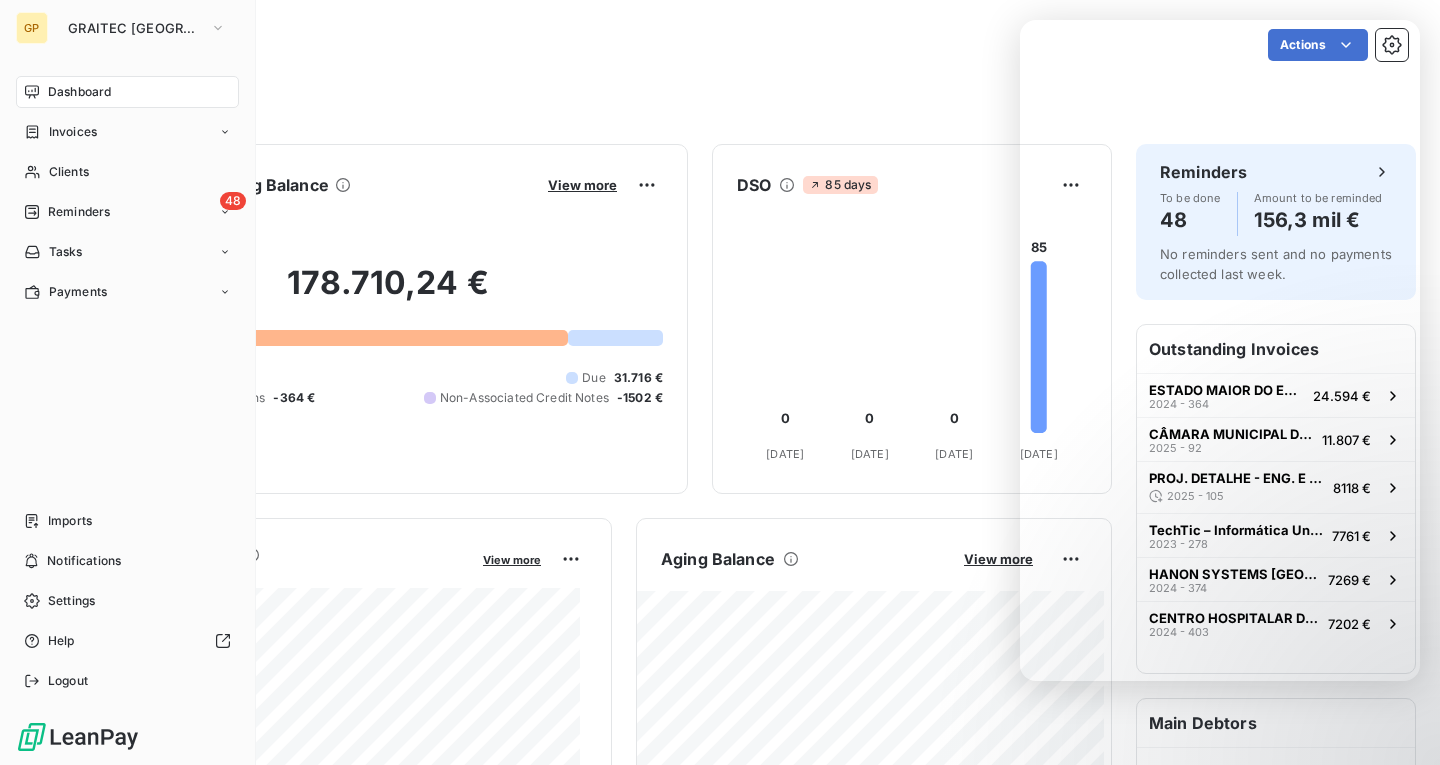 click on "GP GRAITEC PORTUGAL Dashboard Invoices Clients 48 Reminders Tasks Payments Imports Notifications Settings Help Logout" at bounding box center (128, 382) 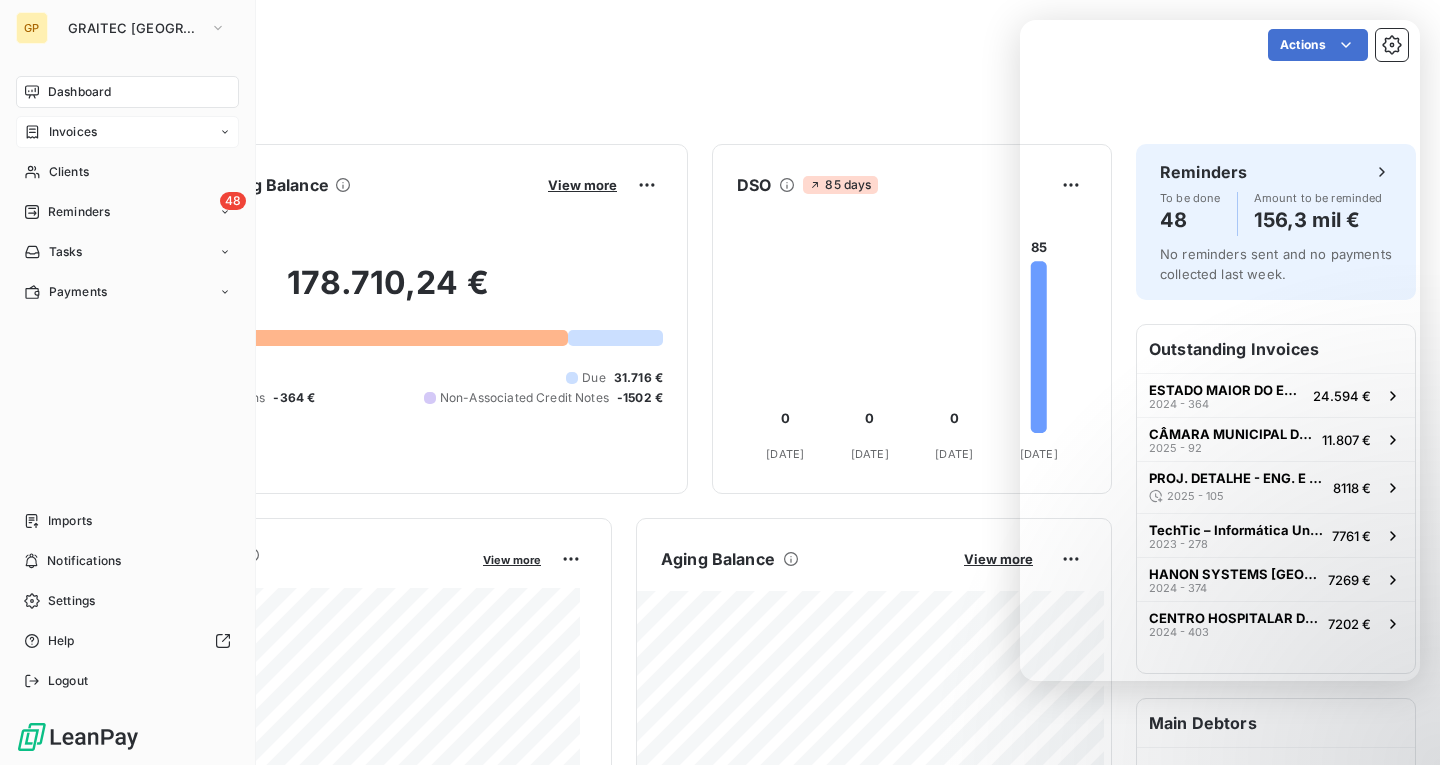 click on "Invoices" at bounding box center [60, 132] 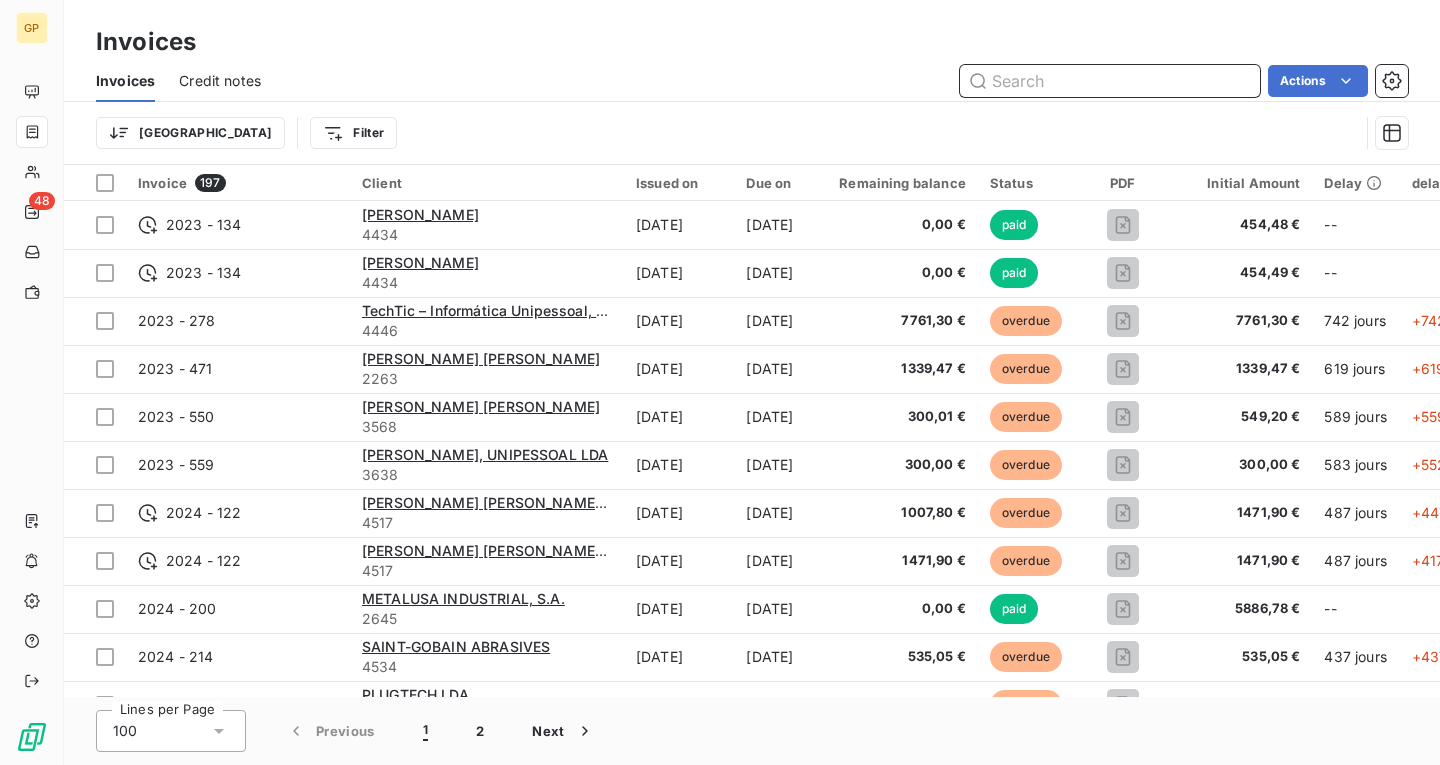 click at bounding box center (1110, 81) 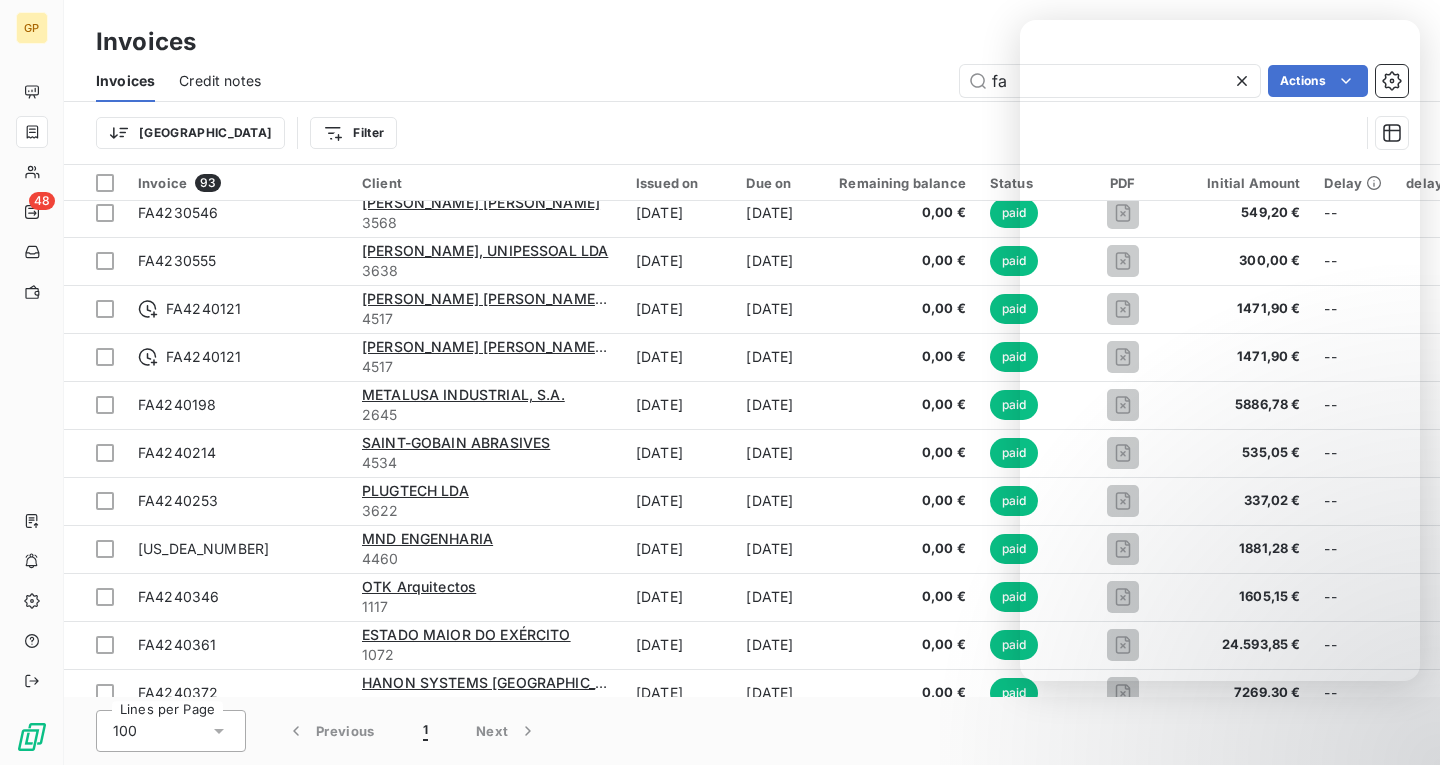 scroll, scrollTop: 0, scrollLeft: 0, axis: both 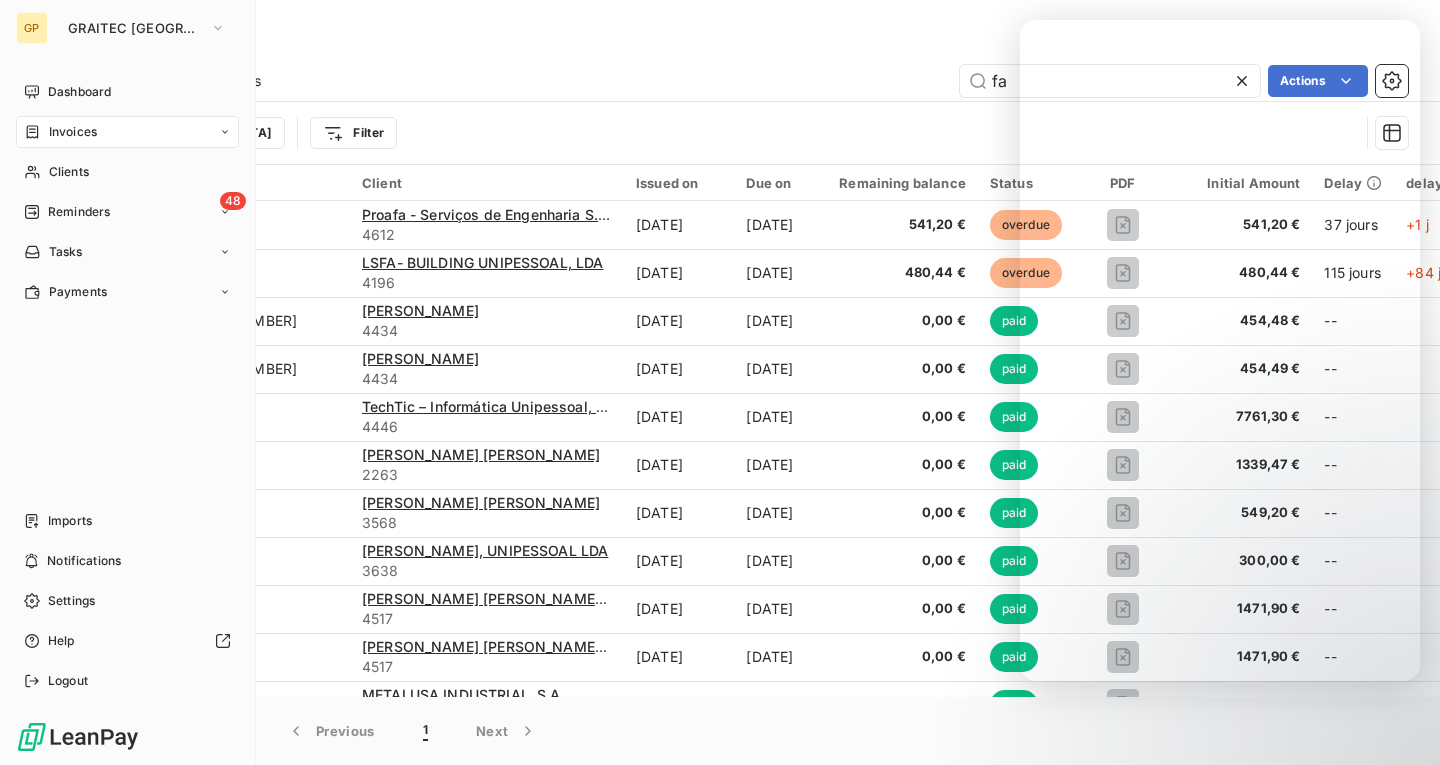 click 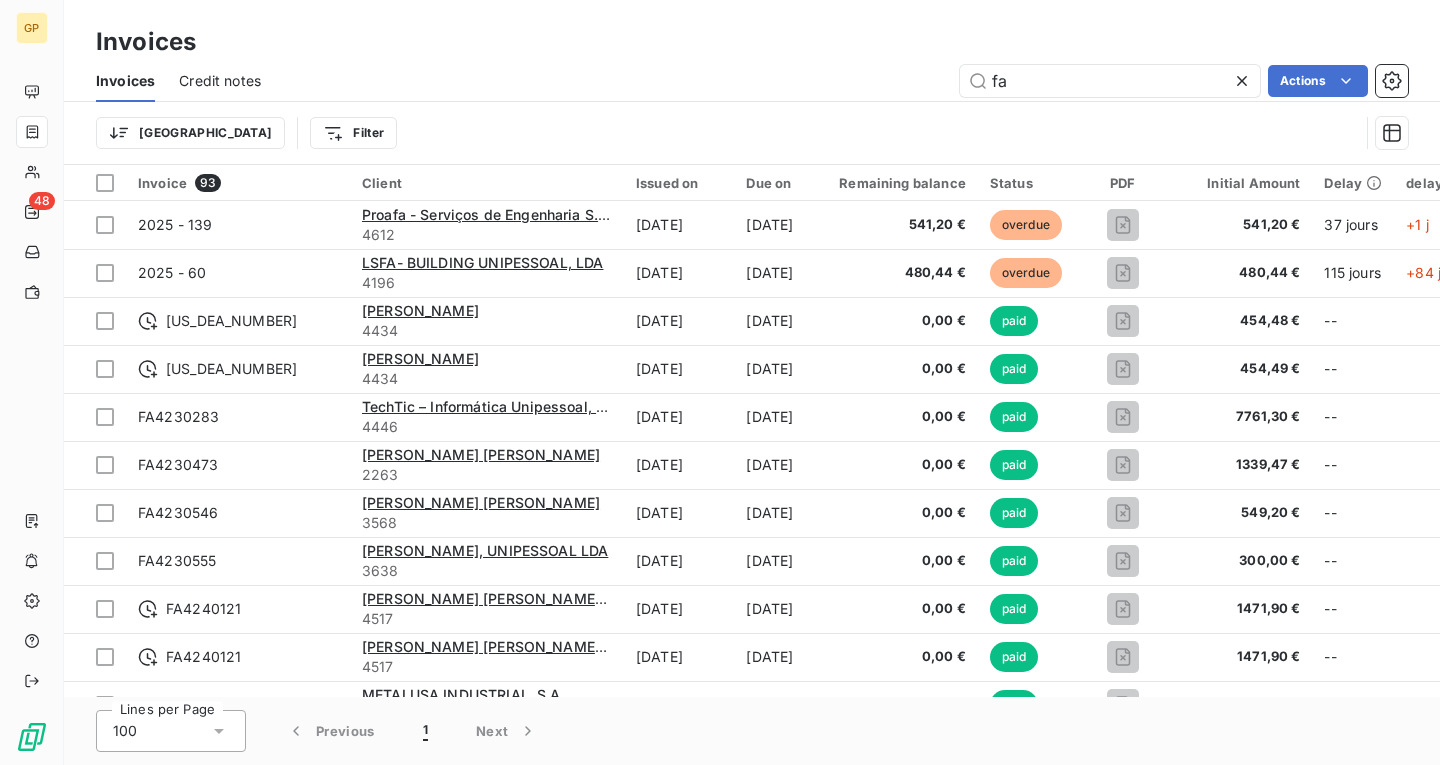 click on "Invoices Invoices Credit notes fa Actions Trier Filter" at bounding box center [752, 82] 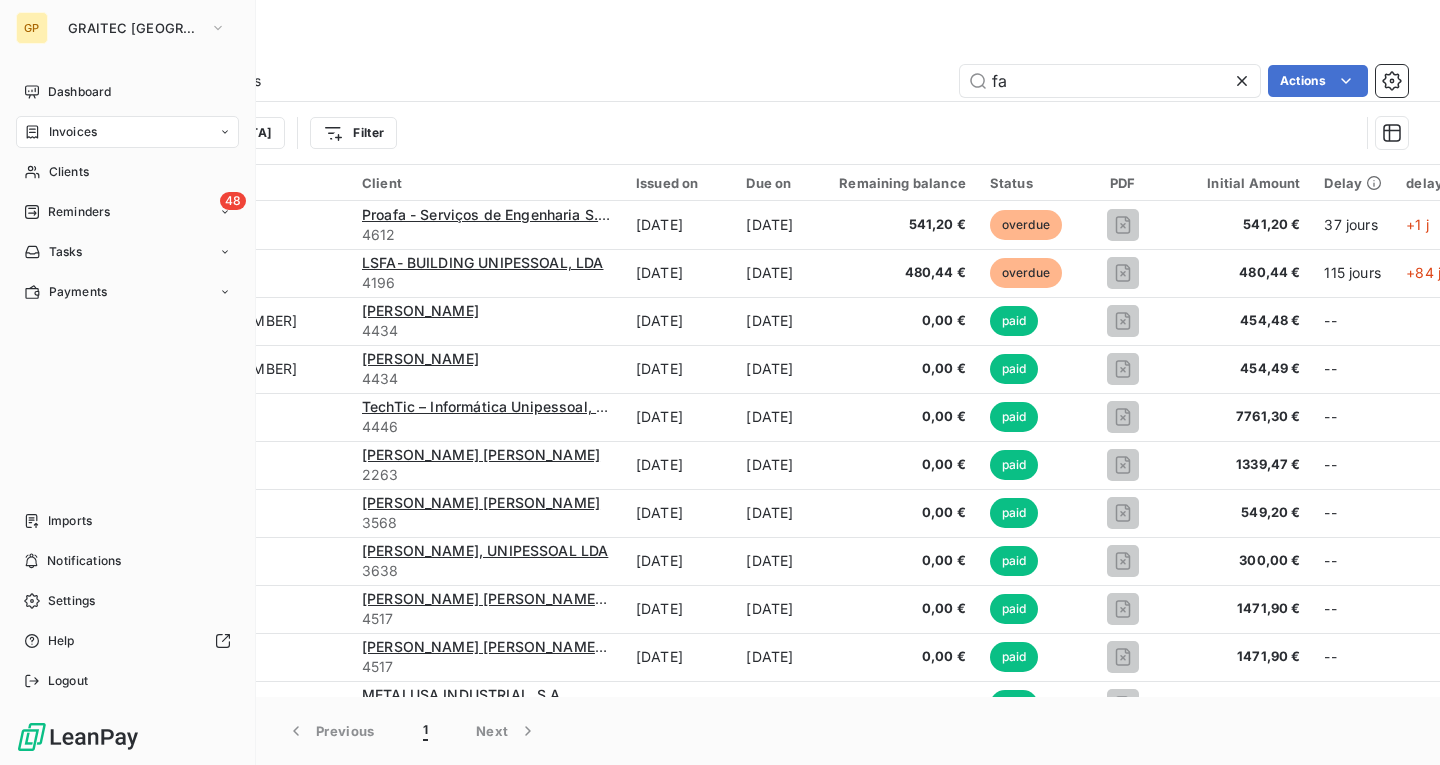 click on "GP" at bounding box center [32, 28] 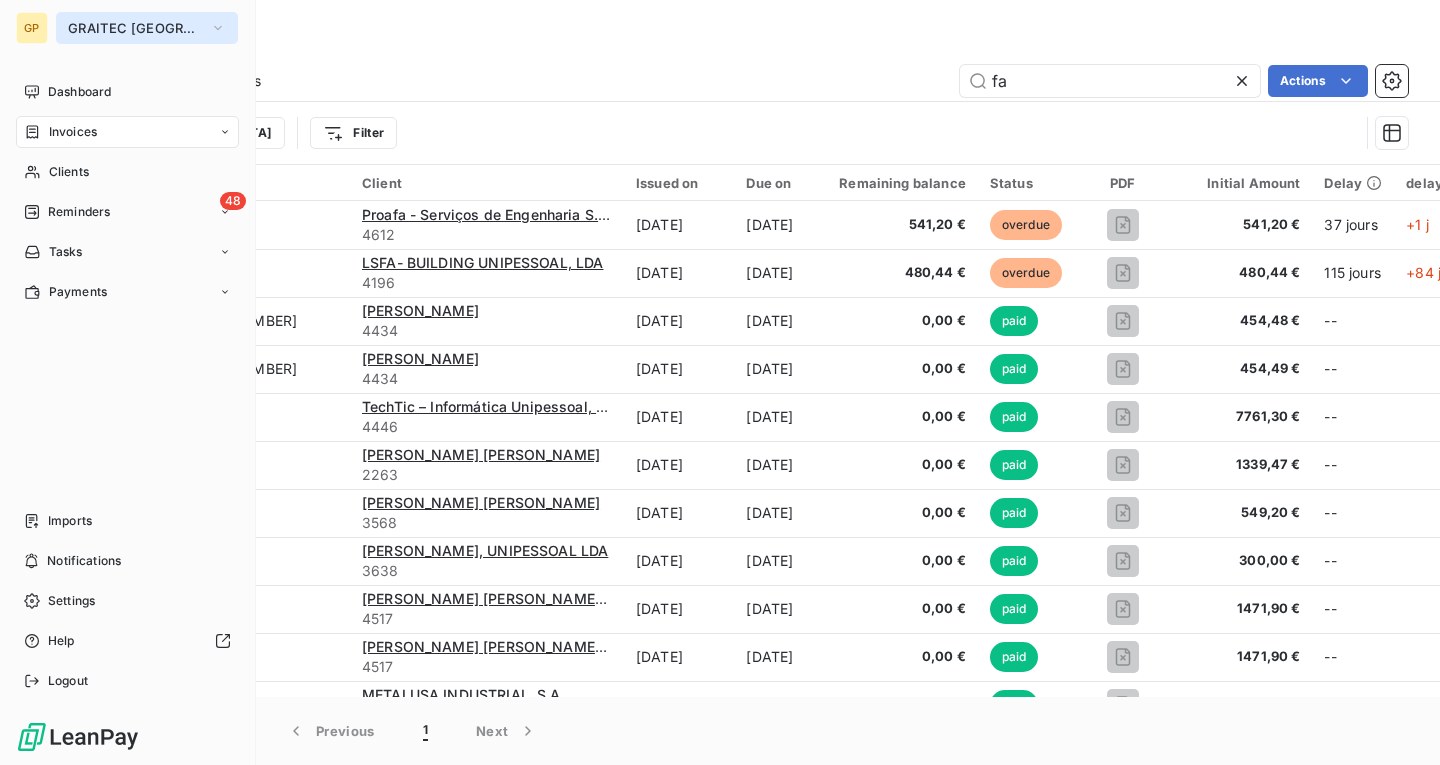 click on "GRAITEC [GEOGRAPHIC_DATA]" at bounding box center (135, 28) 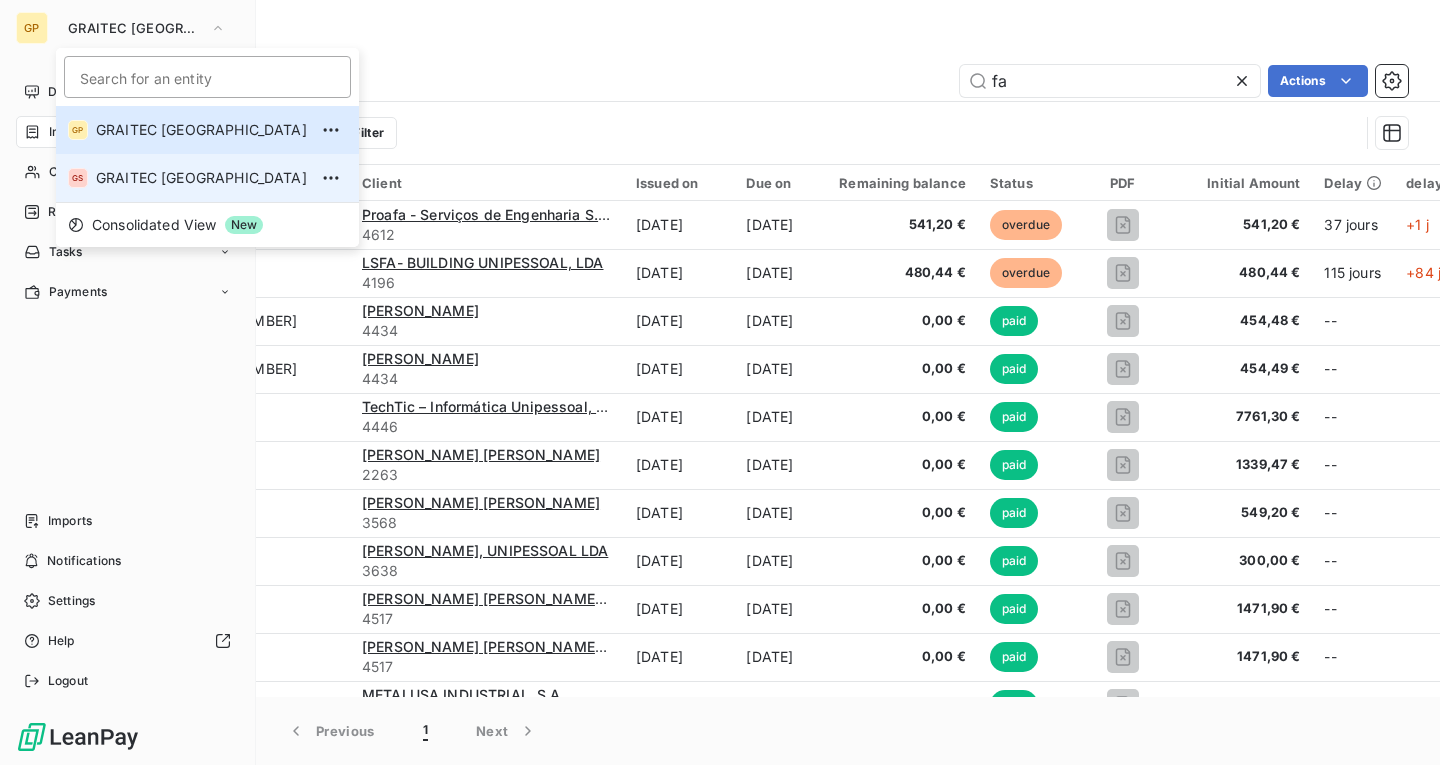 click on "GRAITEC [GEOGRAPHIC_DATA]" at bounding box center [201, 178] 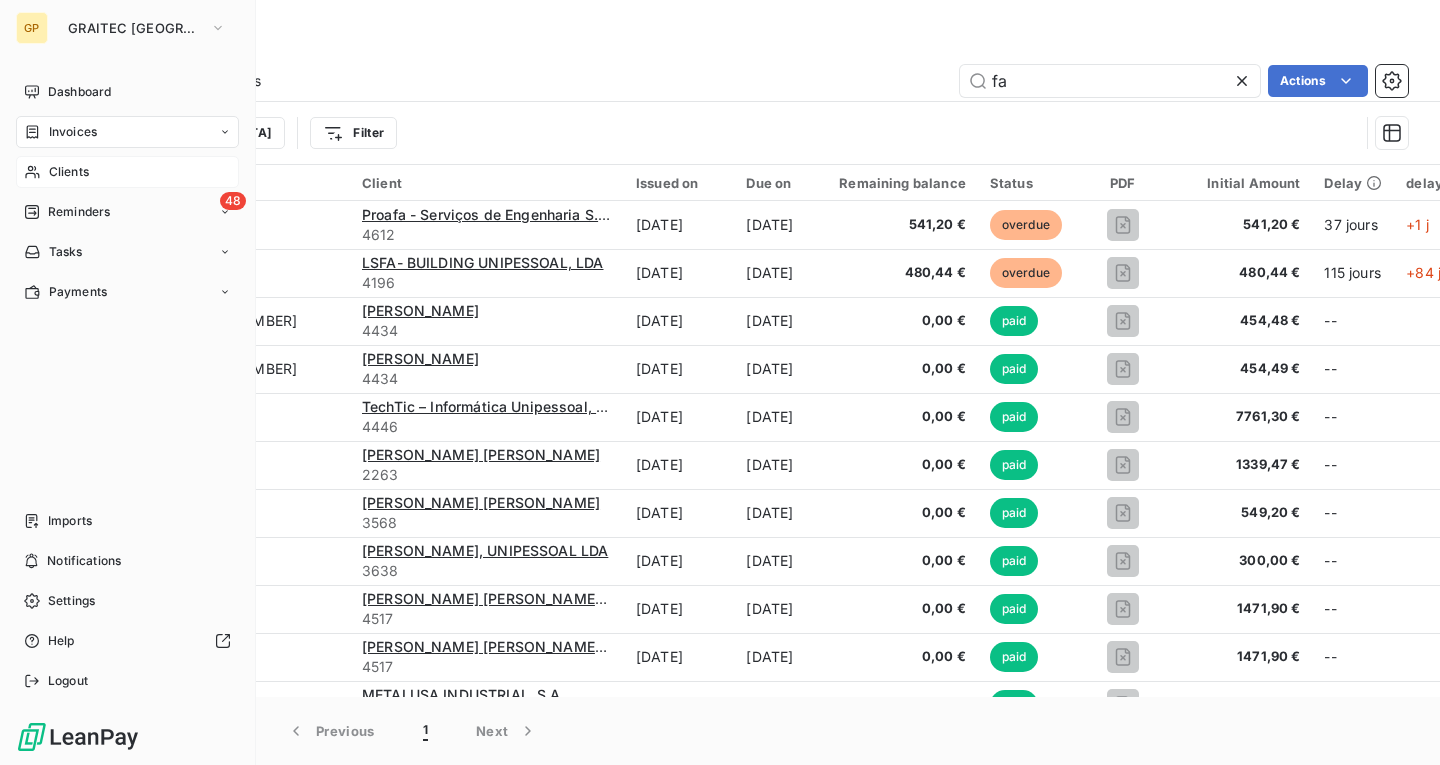 type on "DIPUTAC" 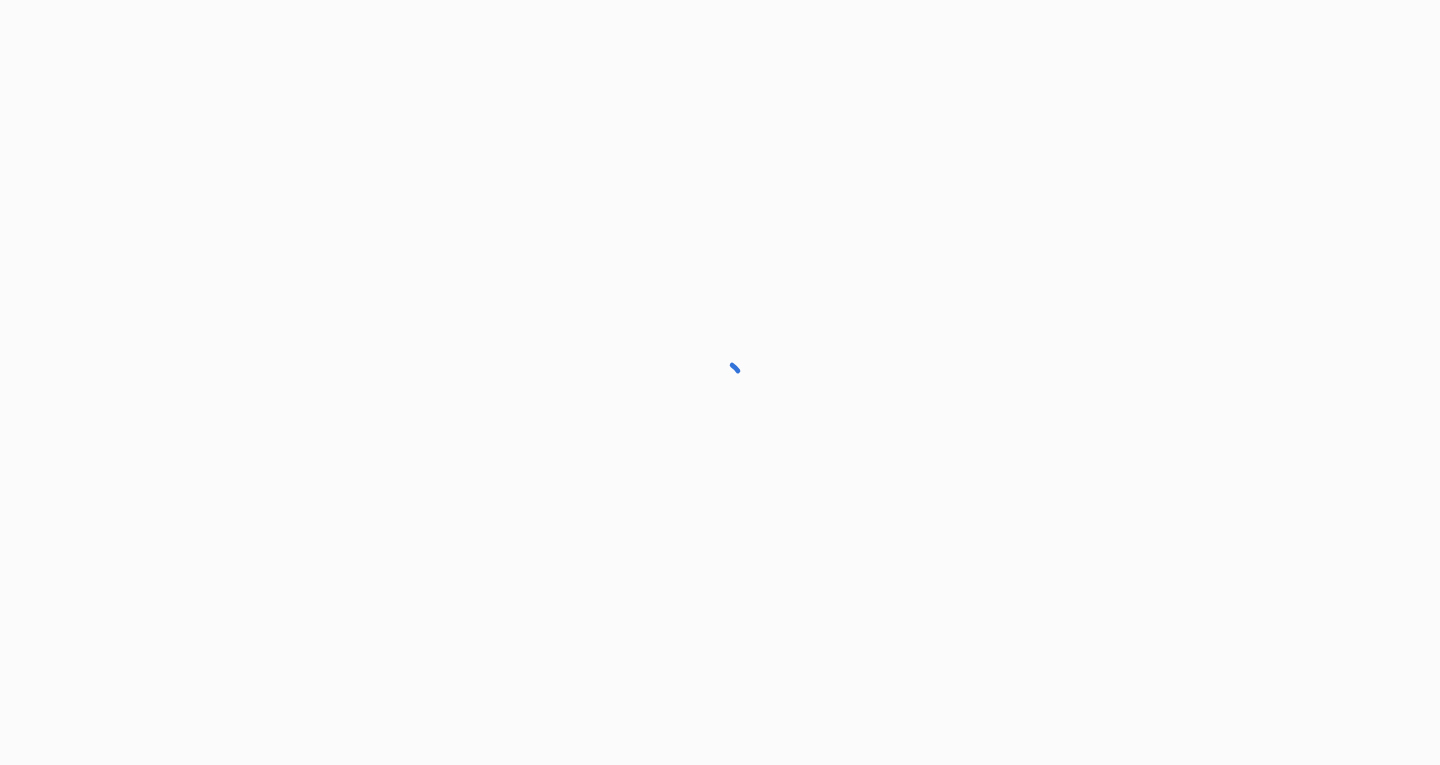 scroll, scrollTop: 0, scrollLeft: 0, axis: both 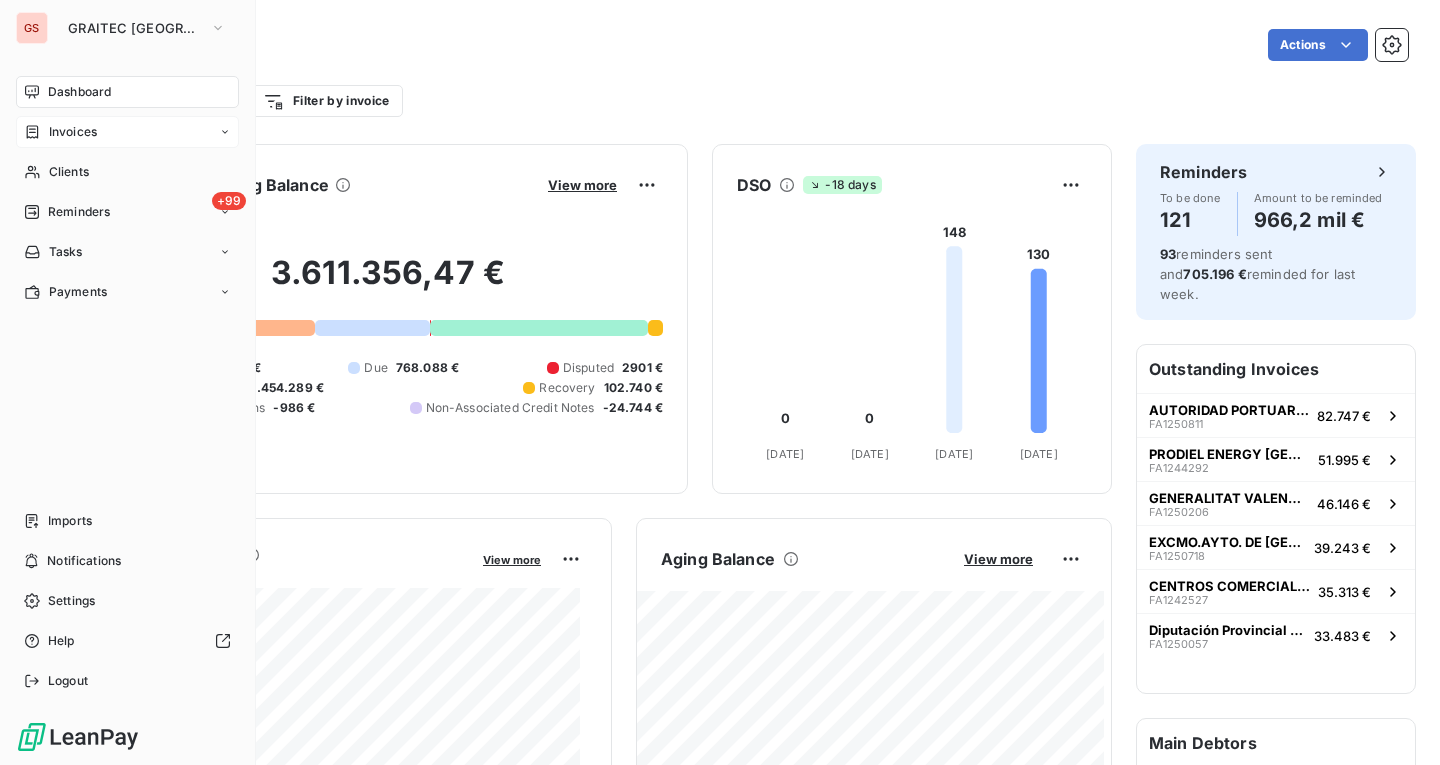 click on "Invoices" at bounding box center [127, 132] 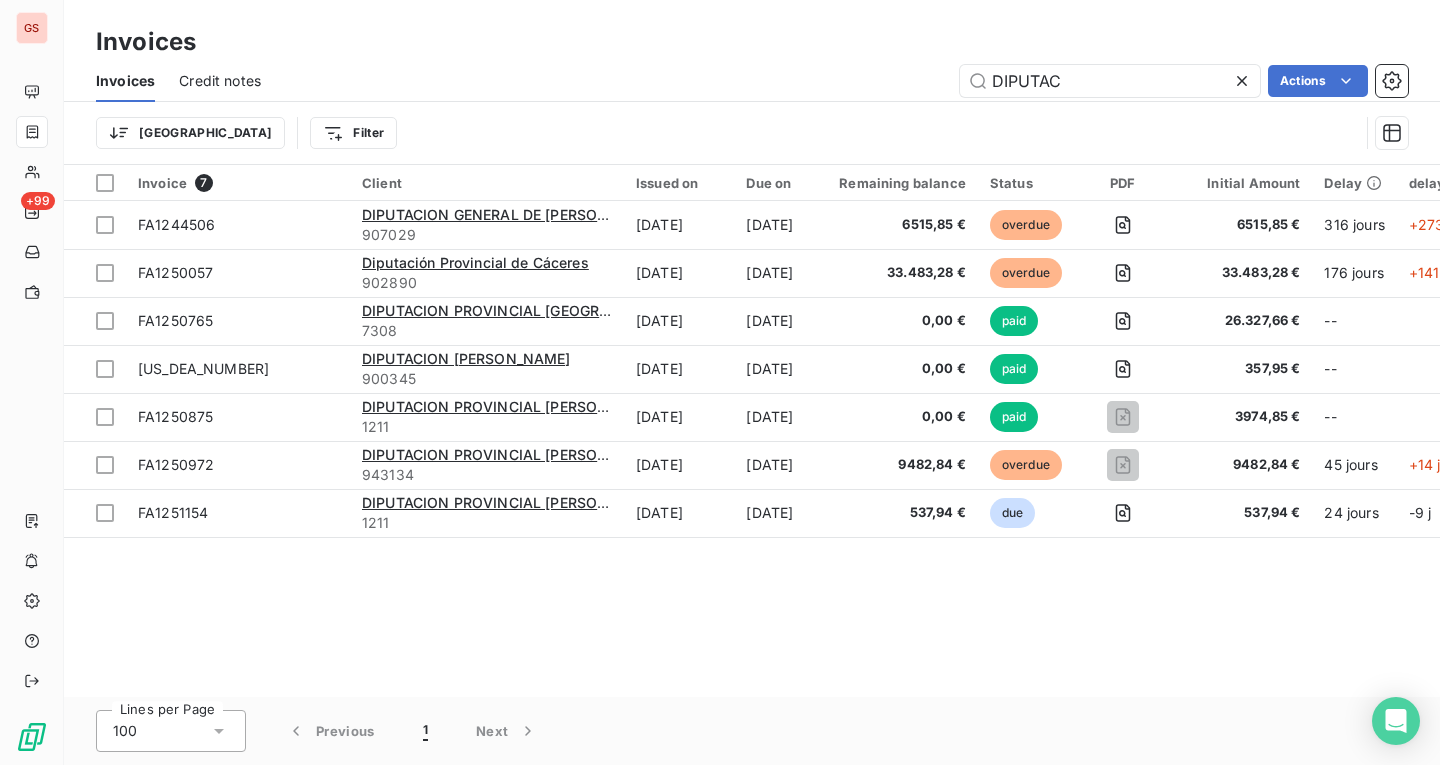 drag, startPoint x: 1093, startPoint y: 85, endPoint x: 915, endPoint y: 58, distance: 180.0361 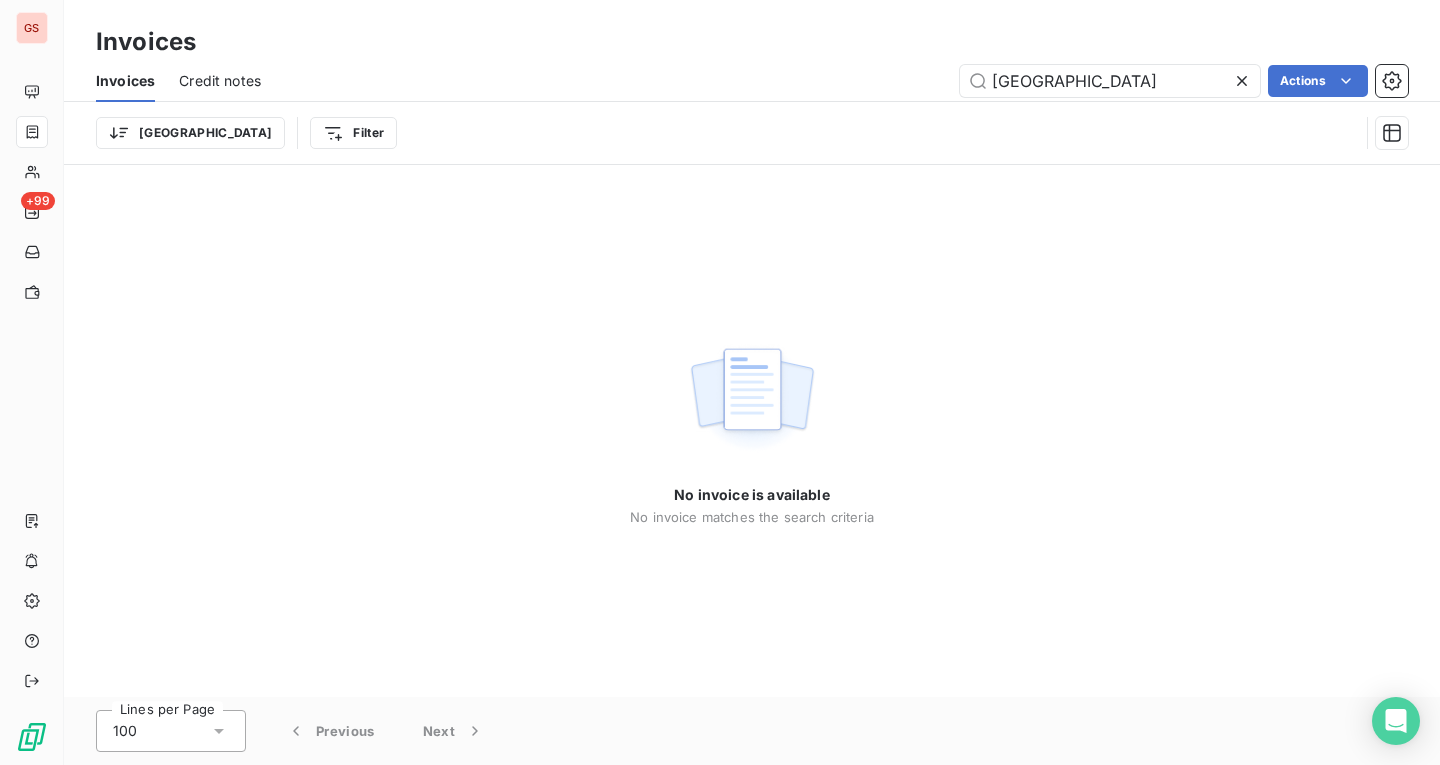 drag, startPoint x: 1155, startPoint y: 71, endPoint x: 872, endPoint y: 62, distance: 283.14307 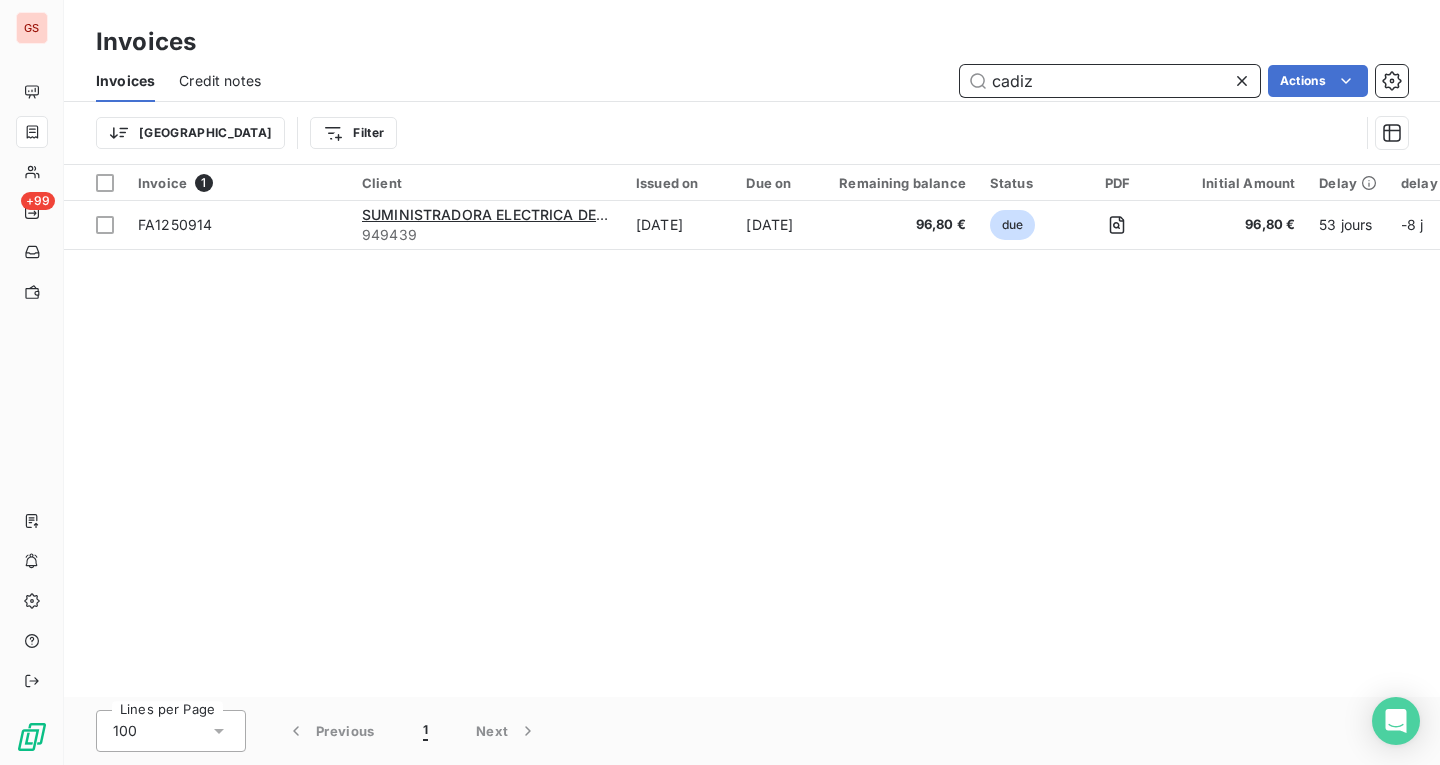 drag, startPoint x: 1137, startPoint y: 73, endPoint x: 909, endPoint y: 68, distance: 228.05482 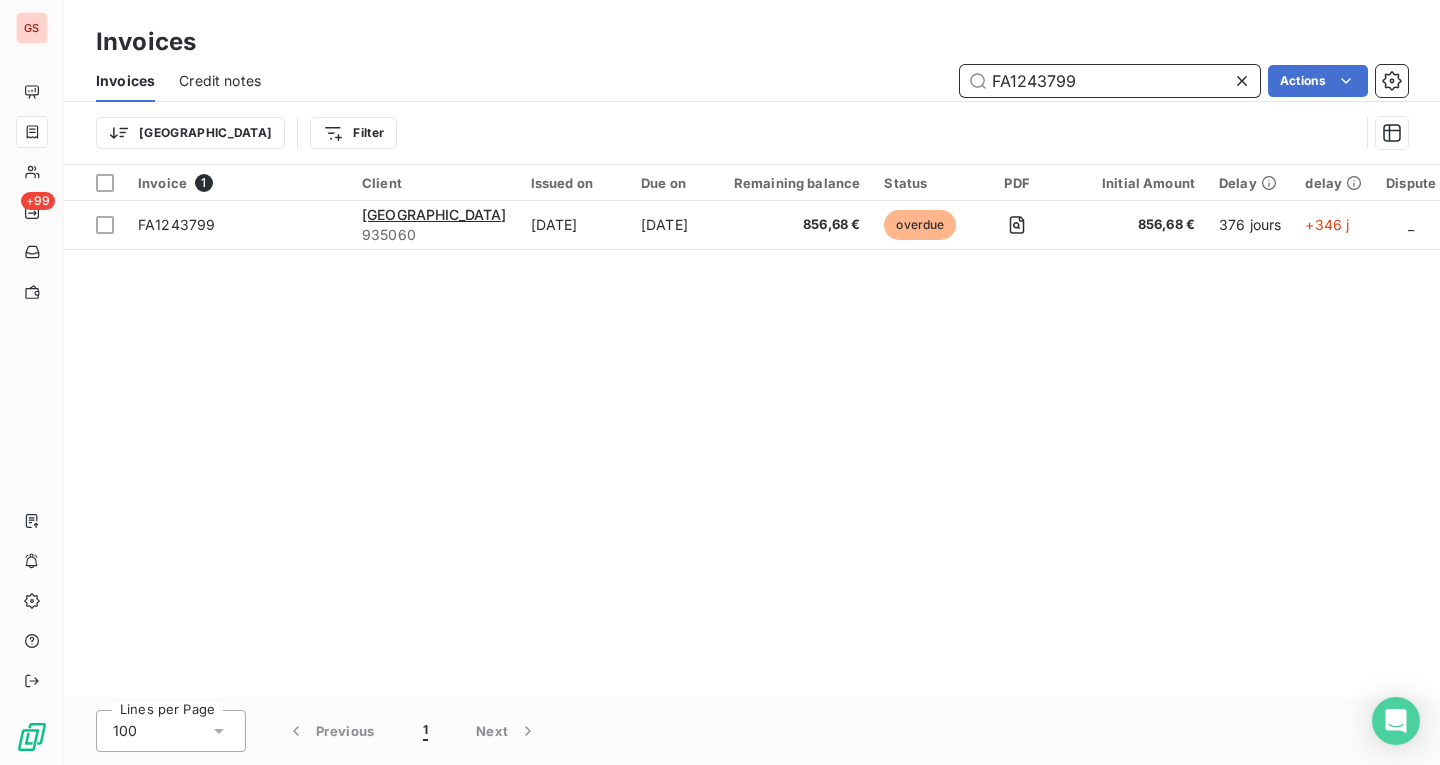 type on "FA1243799" 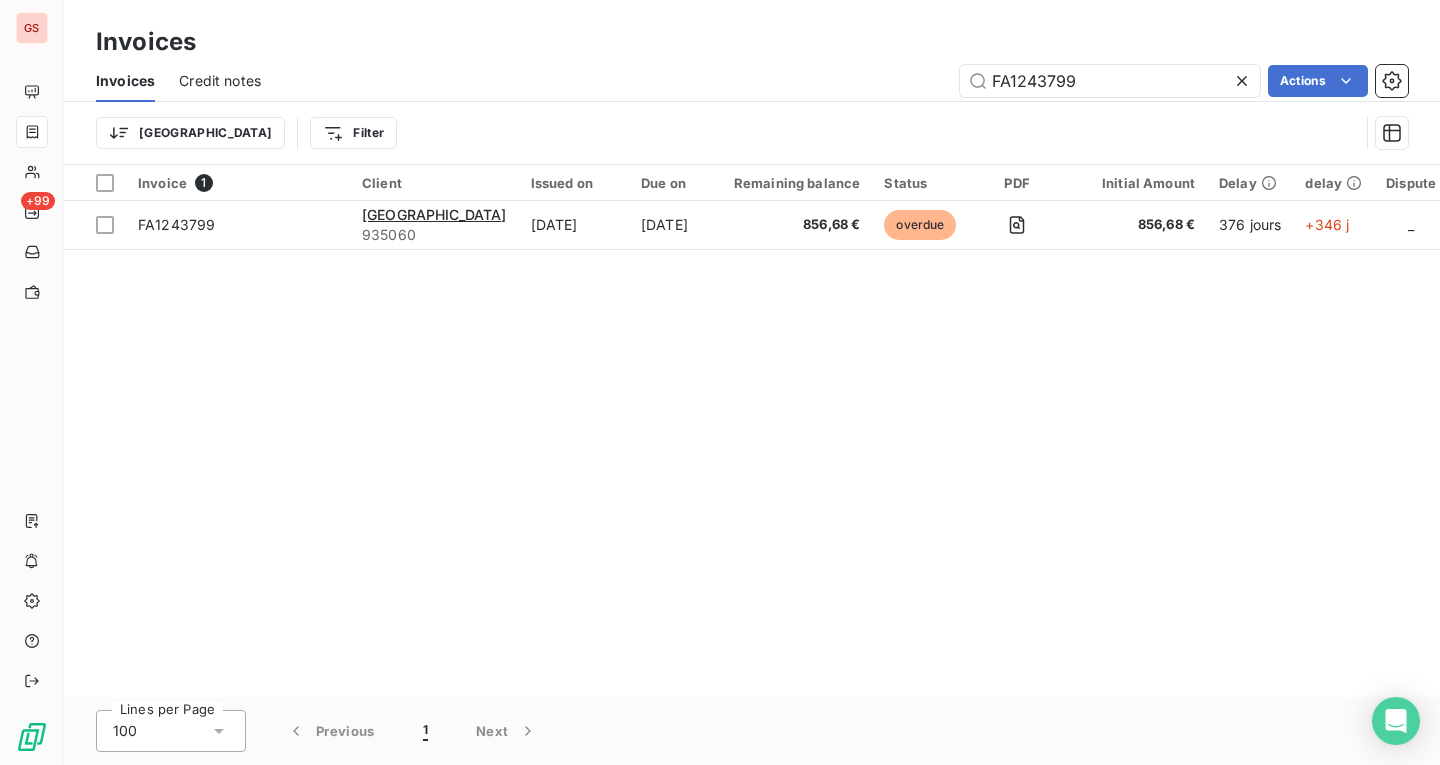 click on "Invoice 1 Client Issued on Due on Remaining balance Status PDF Initial Amount Delay delay   Dispute impagado collection status received Actions FA1243799 UNIVERSIDAD DE CÁDIZ 935060 Jun 30, 2024 Jul 30, 2024 856,68 € overdue 856,68 € 376 jours +346 j _ No Generado No" at bounding box center [752, 431] 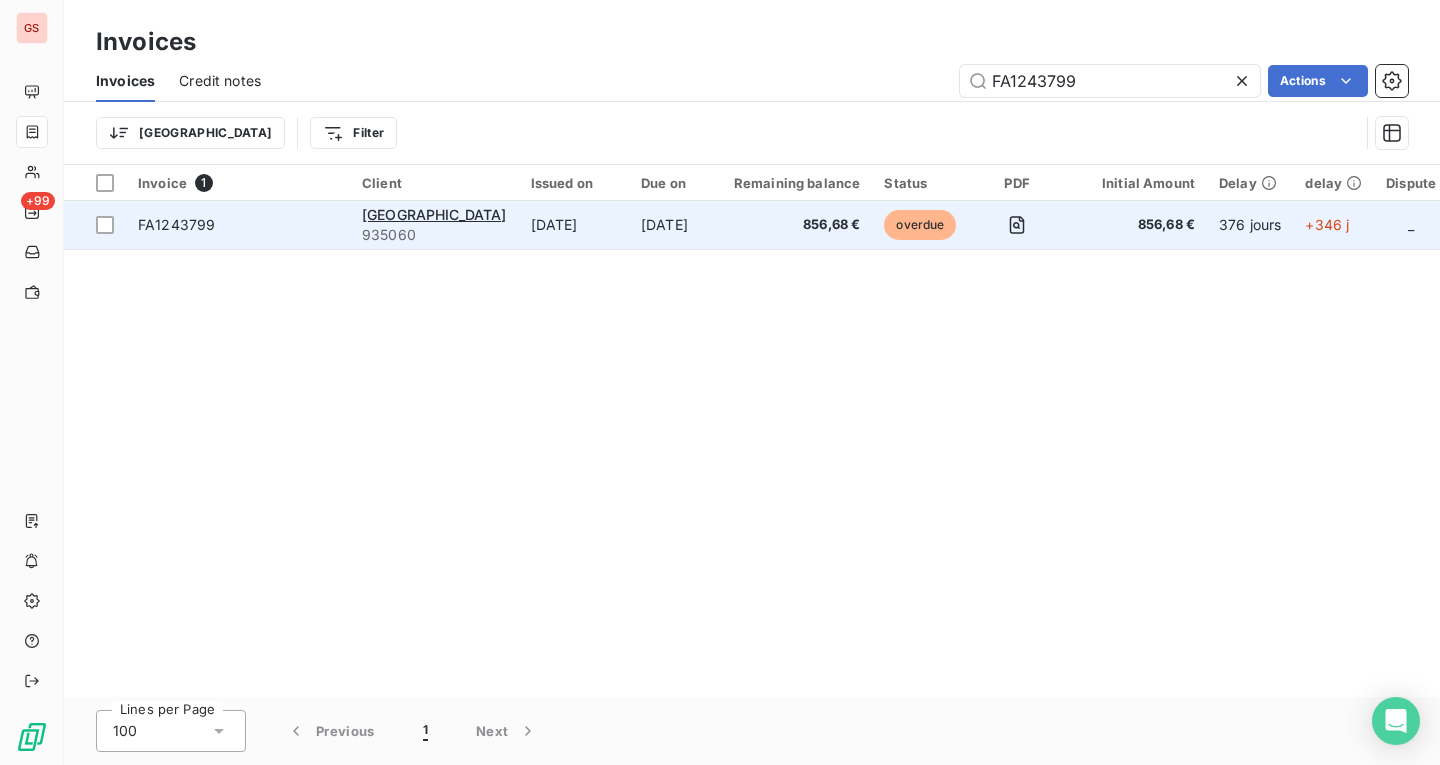 click on "Jul 30, 2024" at bounding box center (675, 225) 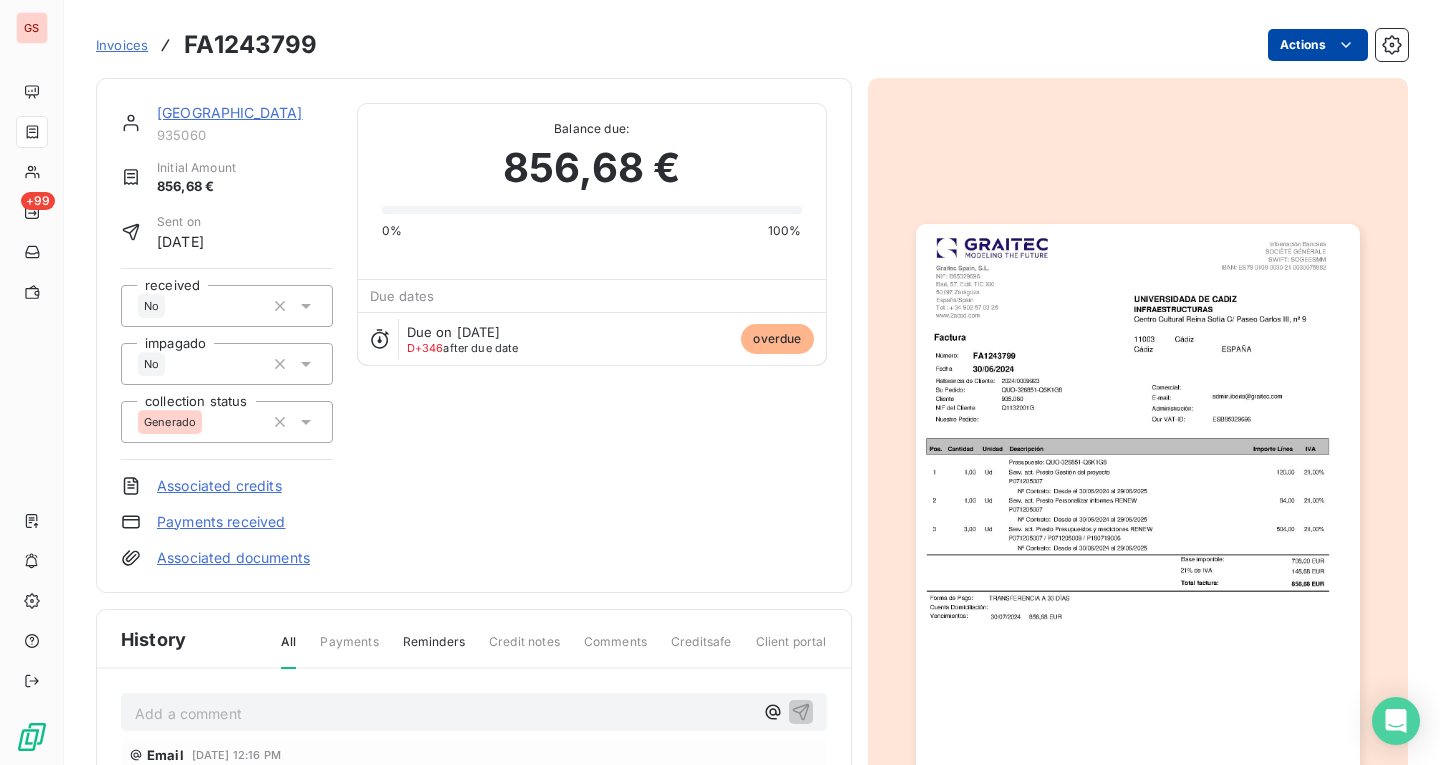 click on "GS +99 Invoices FA1243799 Actions UNIVERSIDAD DE CÁDIZ 935060 Initial Amount 856,68 € Sent on Jun 30, 2024 received No impagado No collection status Generado Associated credits Payments received Associated documents Balance due: 856,68 € 0% 100% Due dates Due on 30 jul 2024 D+346  after due date overdue History All Payments Reminders Credit notes Comments Creditsafe Client portal Add a comment ﻿ Email Jul 4, 2025, 12:16 PM Level 2 Email Jun 25, 2025, 10:07 AM Level 1 Jul 30, 2024 Invoice due date Jun 30, 2024 Invoice issued" at bounding box center [720, 382] 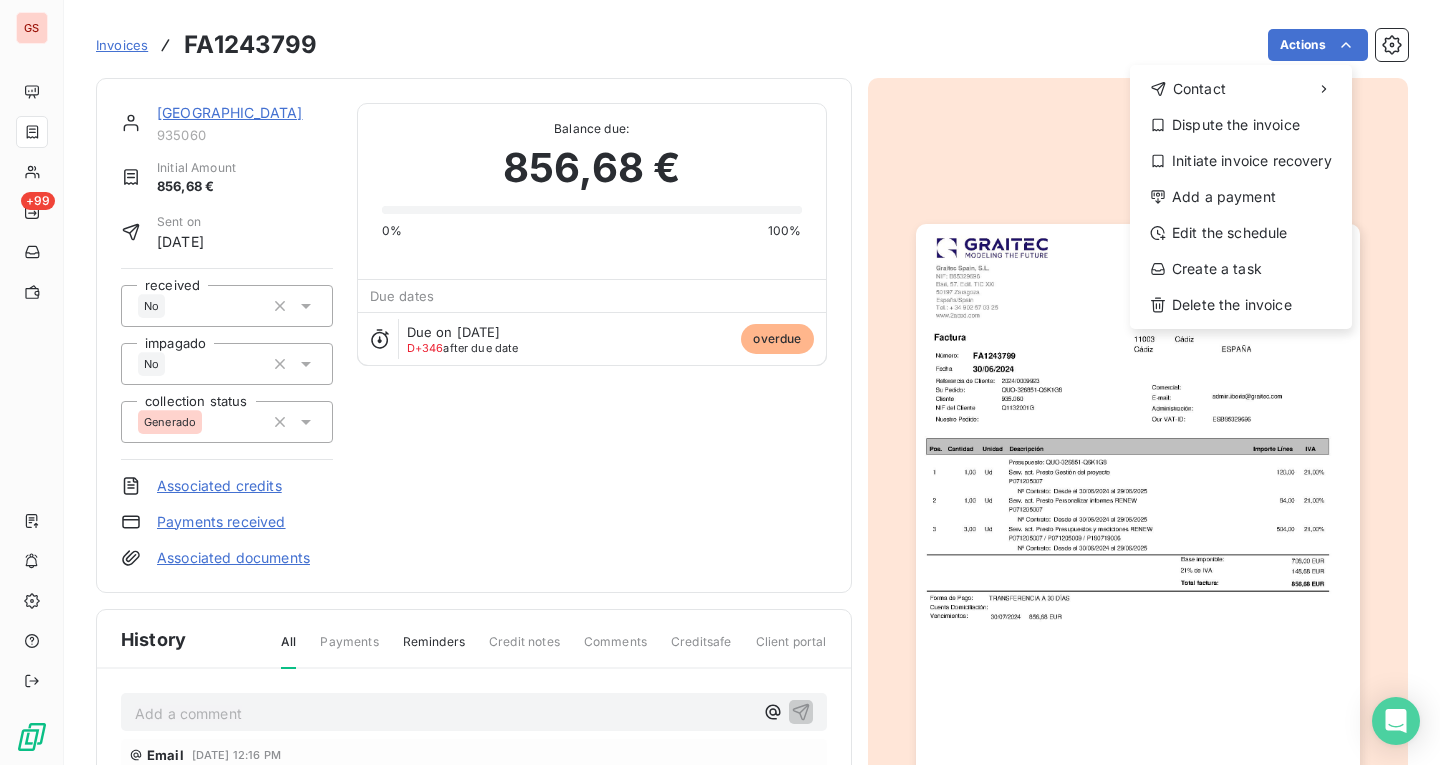 click on "GS +99 Invoices FA1243799 Actions Contact Dispute the invoice Initiate invoice recovery Add a payment Edit the schedule Create a task Delete the invoice UNIVERSIDAD DE CÁDIZ 935060 Initial Amount 856,68 € Sent on Jun 30, 2024 received No impagado No collection status Generado Associated credits Payments received Associated documents Balance due: 856,68 € 0% 100% Due dates Due on 30 jul 2024 D+346  after due date overdue History All Payments Reminders Credit notes Comments Creditsafe Client portal Add a comment ﻿ Email Jul 4, 2025, 12:16 PM Level 2 Email Jun 25, 2025, 10:07 AM Level 1 Jul 30, 2024 Invoice due date Jun 30, 2024 Invoice issued" at bounding box center [720, 382] 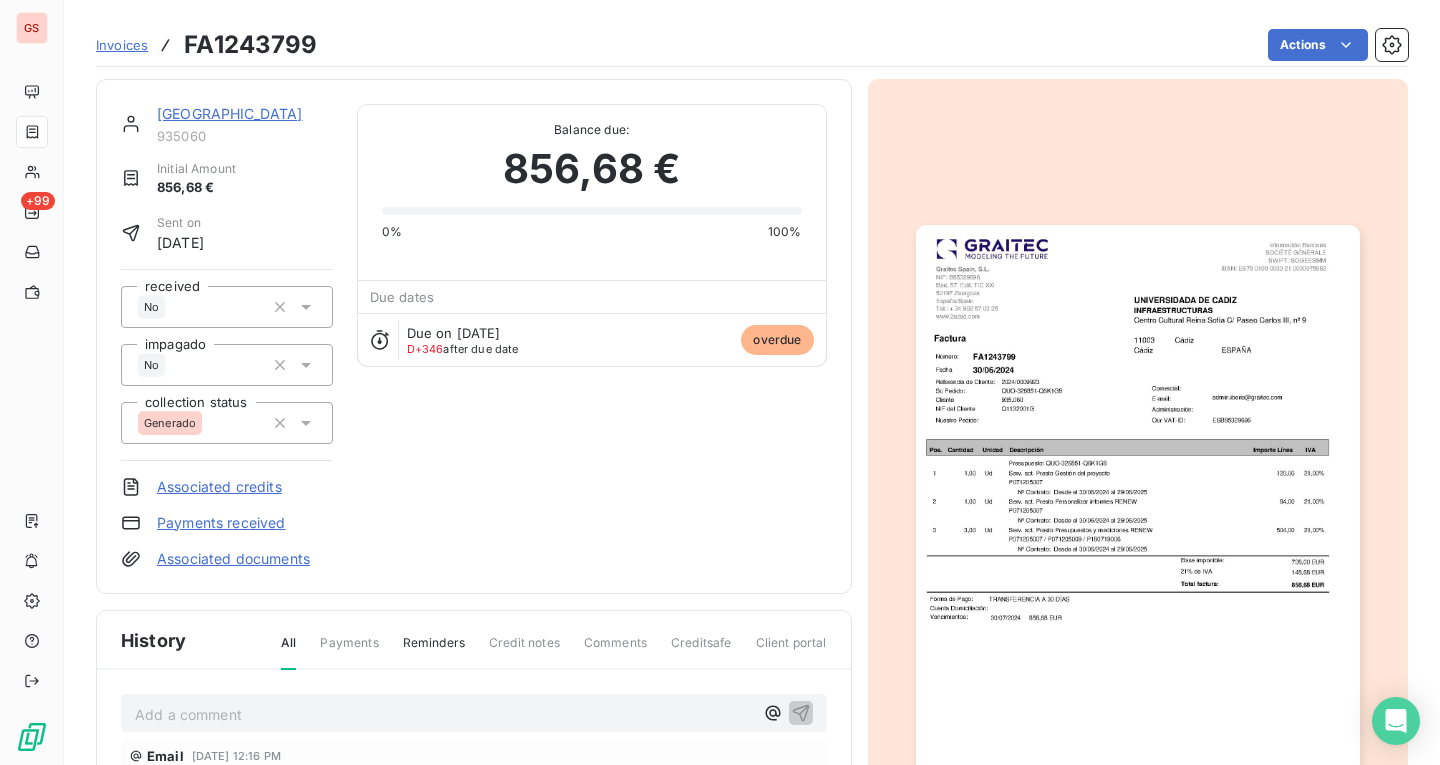 scroll, scrollTop: 341, scrollLeft: 0, axis: vertical 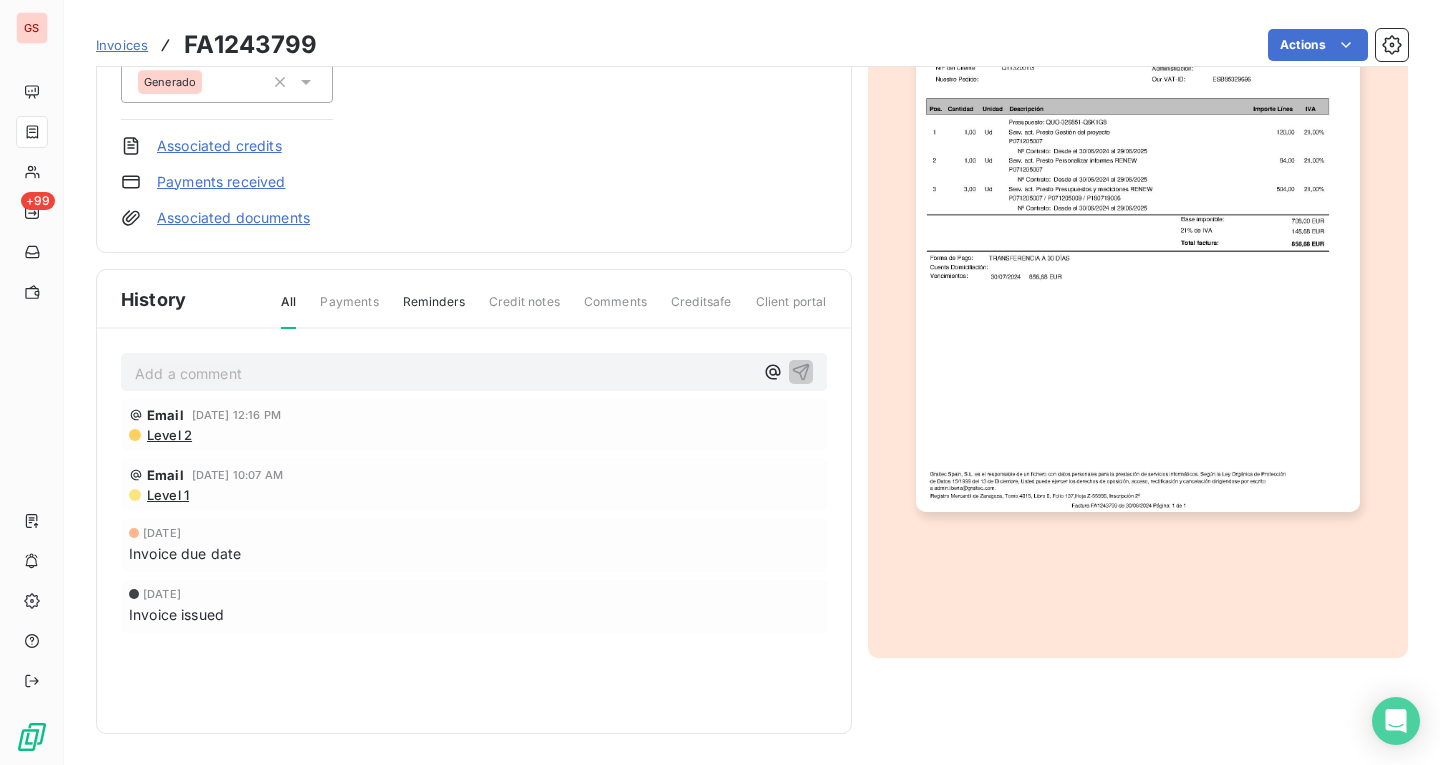 click on "Payments" at bounding box center (349, 310) 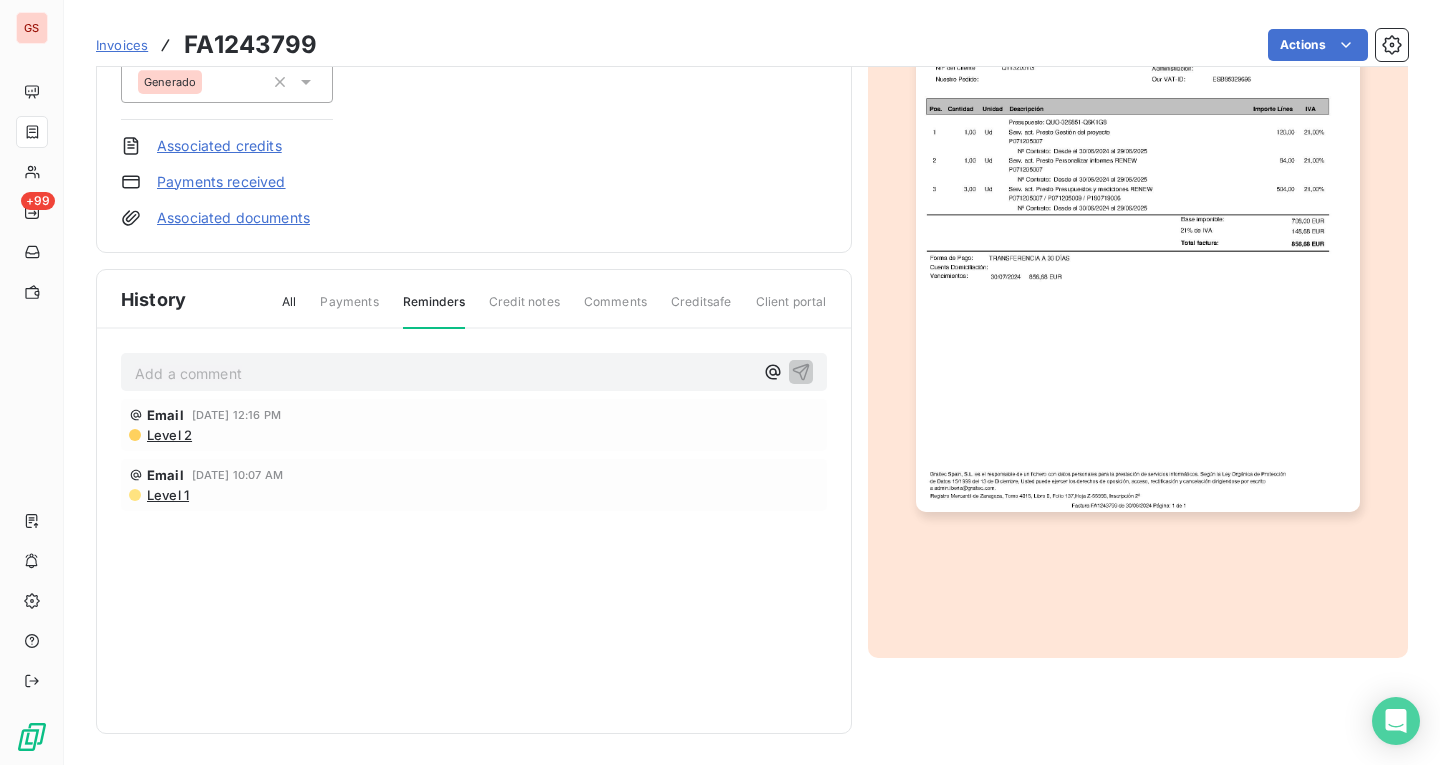 click on "All Payments Reminders Credit notes Comments Creditsafe Client portal" at bounding box center (542, 310) 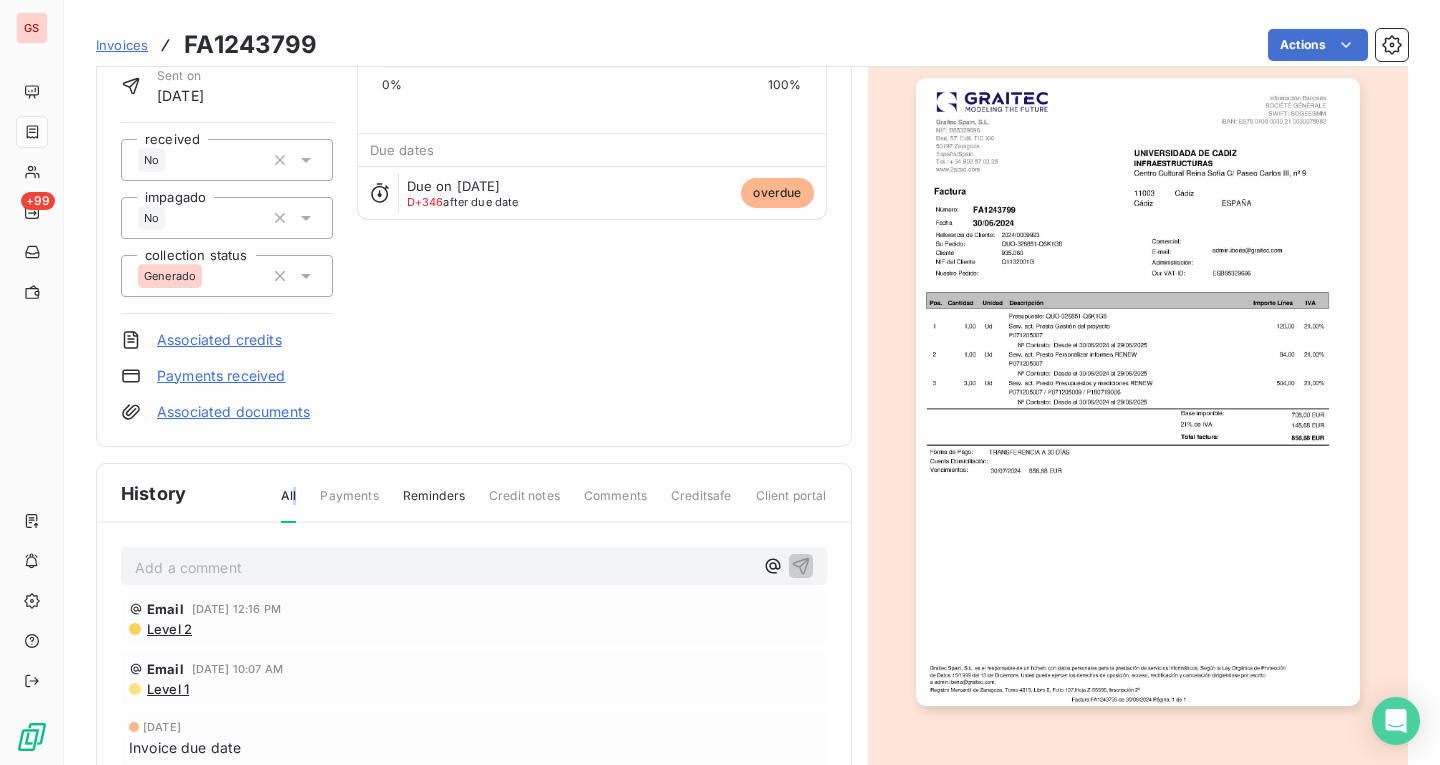 scroll, scrollTop: 0, scrollLeft: 0, axis: both 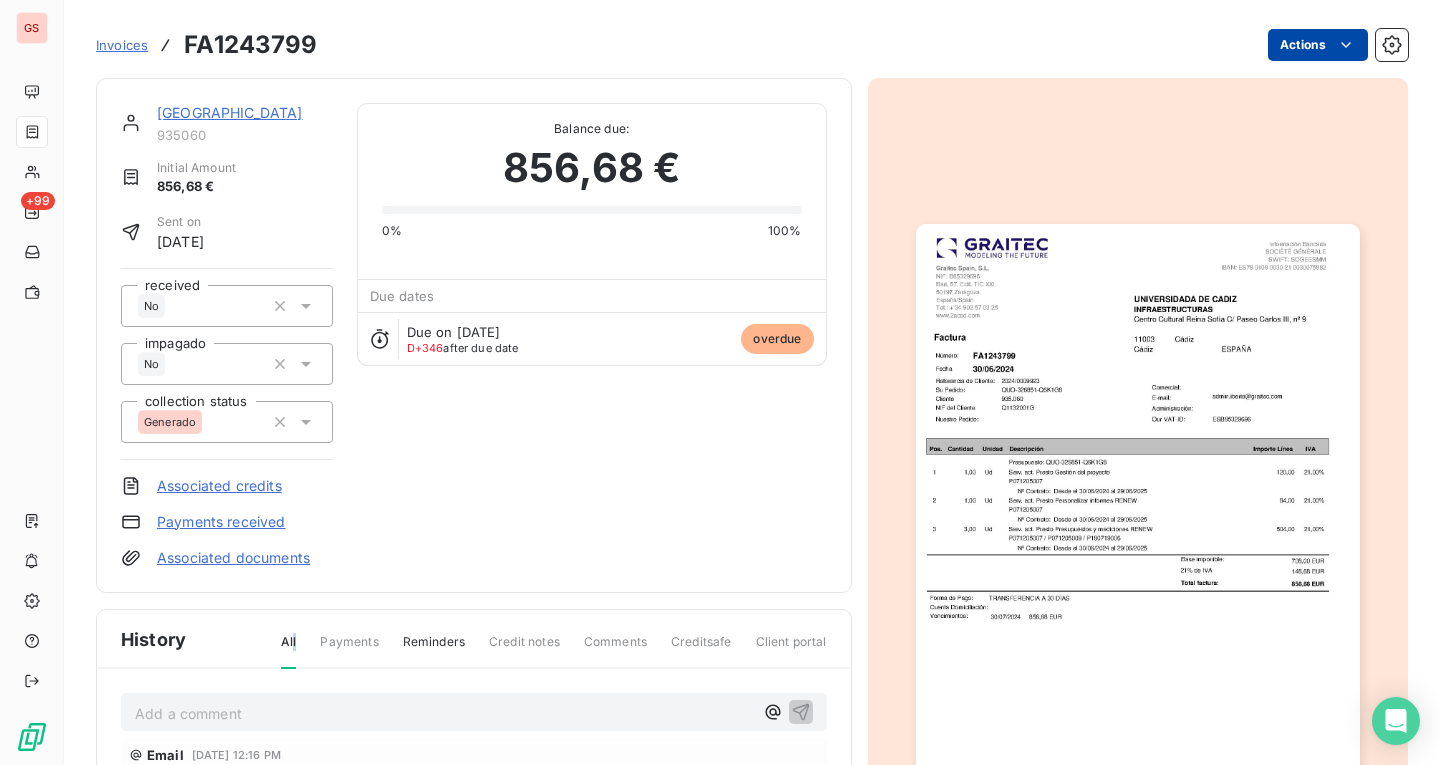 click on "GS +99 Invoices FA1243799 Actions UNIVERSIDAD DE CÁDIZ 935060 Initial Amount 856,68 € Sent on Jun 30, 2024 received No impagado No collection status Generado Associated credits Payments received Associated documents Balance due: 856,68 € 0% 100% Due dates Due on 30 jul 2024 D+346  after due date overdue History All Payments Reminders Credit notes Comments Creditsafe Client portal Add a comment ﻿ Email Jul 4, 2025, 12:16 PM Level 2 Email Jun 25, 2025, 10:07 AM Level 1 Jul 30, 2024 Invoice due date Jun 30, 2024 Invoice issued" at bounding box center (720, 382) 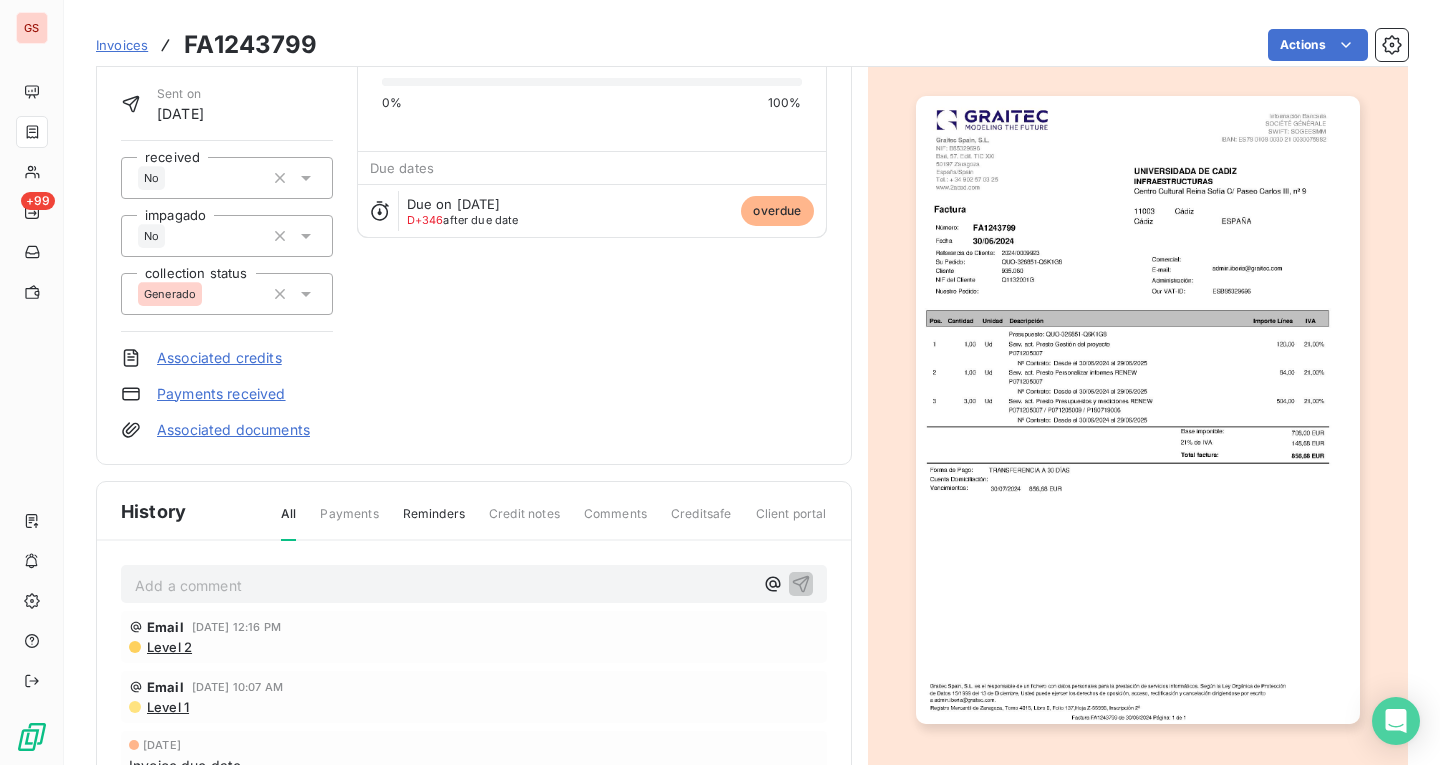 scroll, scrollTop: 0, scrollLeft: 0, axis: both 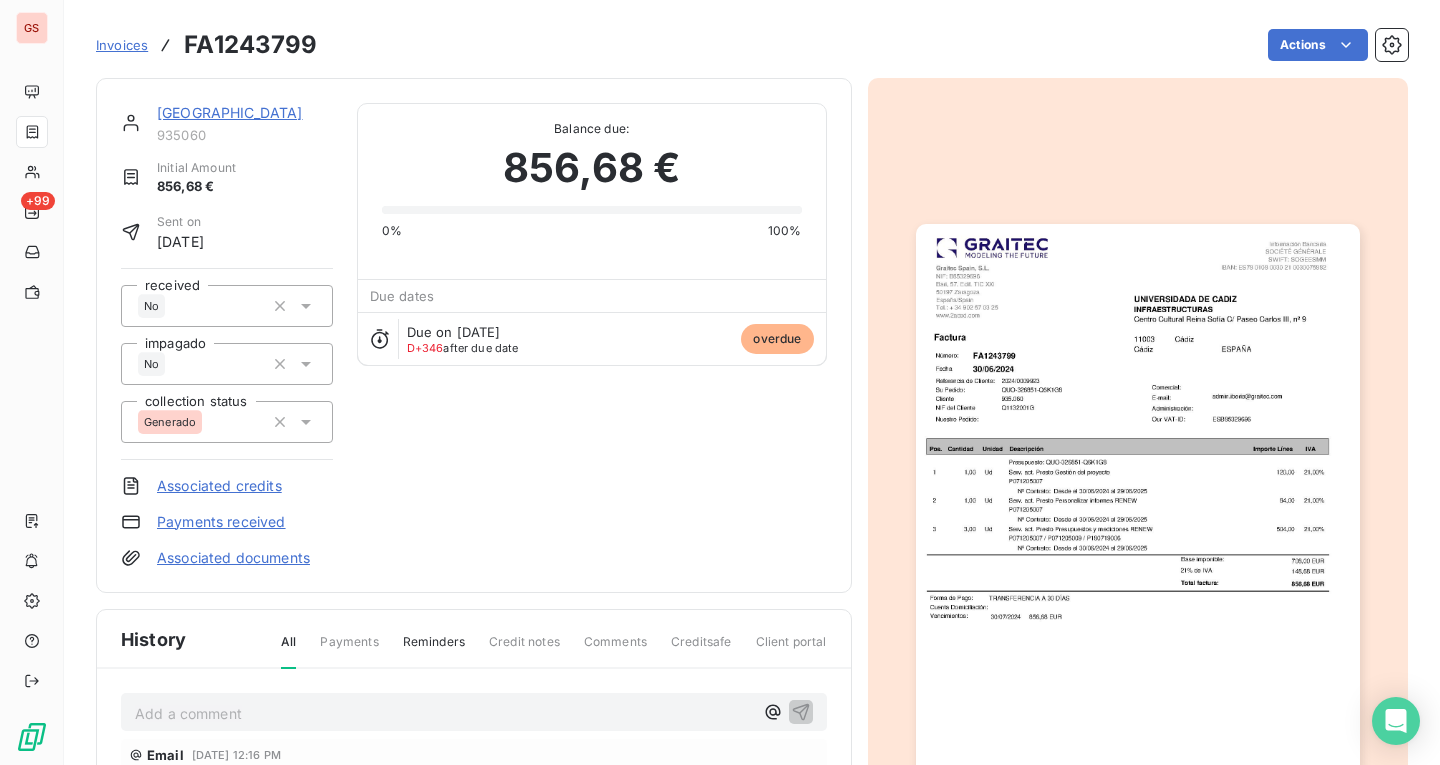 click at bounding box center (1138, 537) 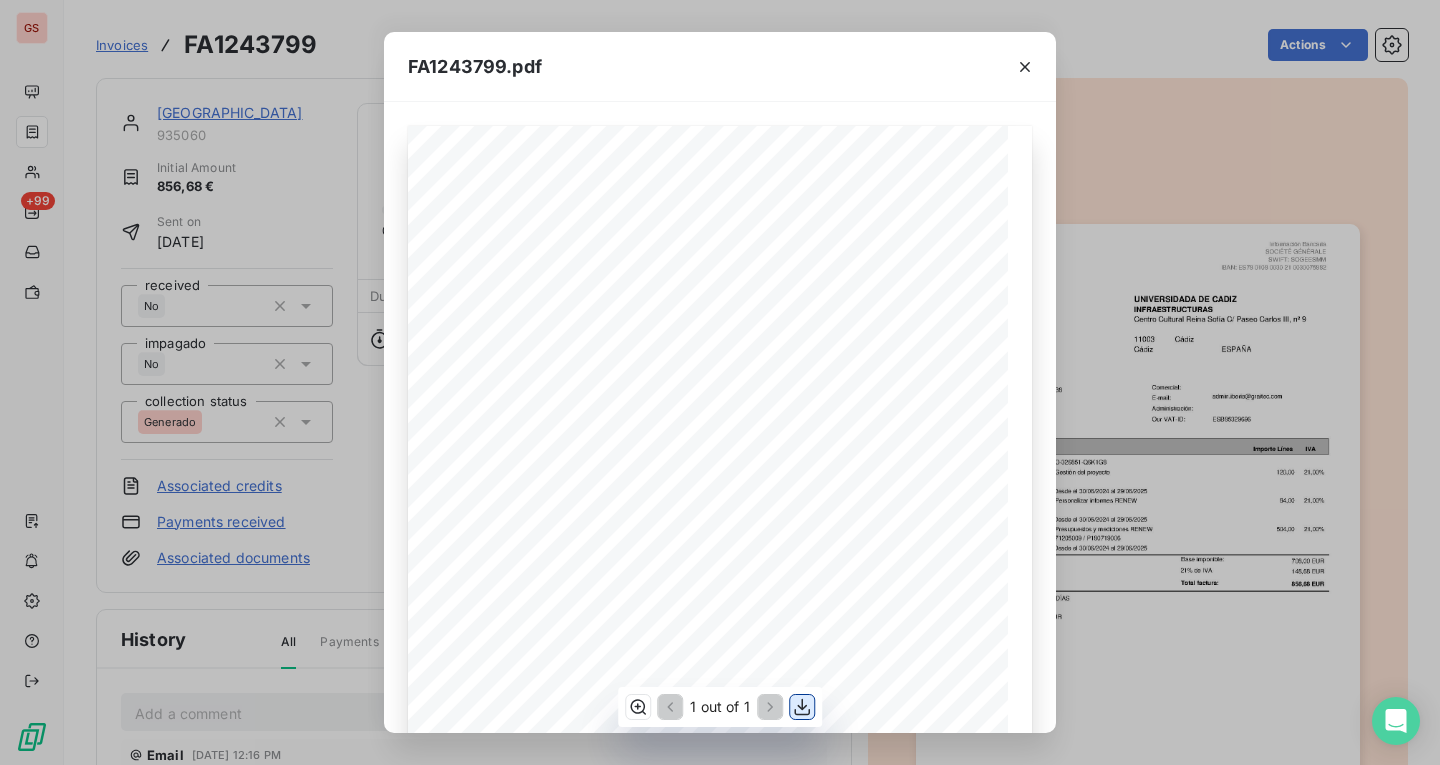 click 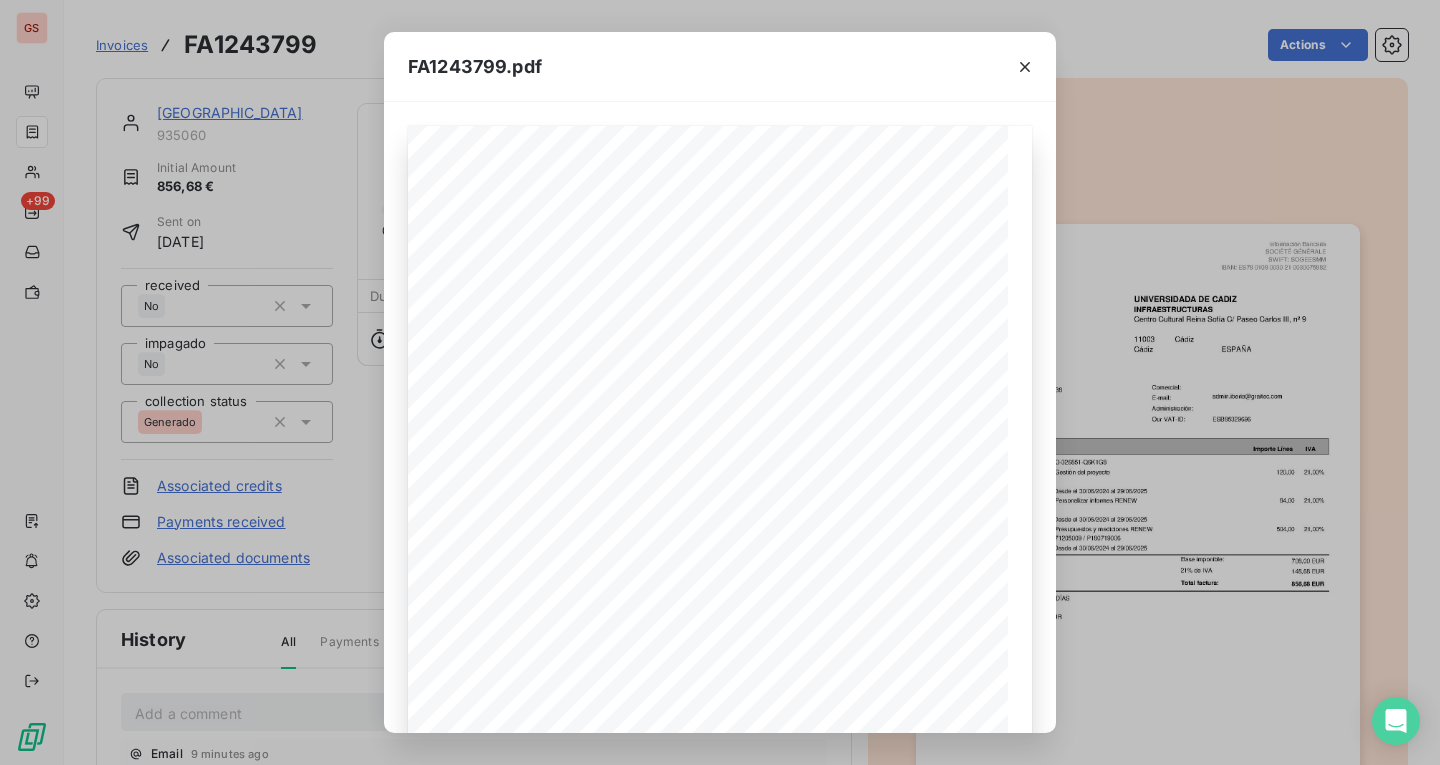 click on "FA1243799.pdf Cliente Fecha Número: NIF del Cliente 935.060 UNIVERSIDADA DE CADIZ INFRAESTRUCTURAS Centro Cultural Reina Sofía C/ Paseo Carlos III, nº 9 Q1132001G 30/06/2024 Cádiz 11003 Cádiz   ESPAÑA Descripción Cantidad   Importe Línea Factura NIF: B85329696 Bari, 57. Edif. TIC XXI 50197 Zaragoza España/Spain Tel.: + 34 902 57 03 25 www.2acad.com Información Bancaria SOCIÉTÉ GÉNÉRALE SWIFT: SOGEESMM IBAN: ES78 0108 0030 21 0030075882 FA1243799 admin.iberia@graitec.com Graitec Spain, S.L. Su Pedido: Nuestro Pedido: E-mail: Administración: Comercial: Our VAT-ID:   ESB85329696 QUO-326851-Q6K1G8 Pos.   Unidad   IVA Referencia de Cliente:   2024/0009923 Presupuesto: QUO-326851-Q6K1G8 Serv. act. Presto Gestión del proyecto P071205007 1,00   120,00 1   Ud   21,00% Nº Contrato: Desde el 30/06/2024 al 29/06/2025 Serv. act. Presto Personalizar informes RENEW P071205007 1,00   84,00 2   Ud   21,00% Nº Contrato: Desde el 30/06/2024 al 29/06/2025 Serv. act. Presto Presupuestos y mediciones RENEW 3,00" at bounding box center (720, 382) 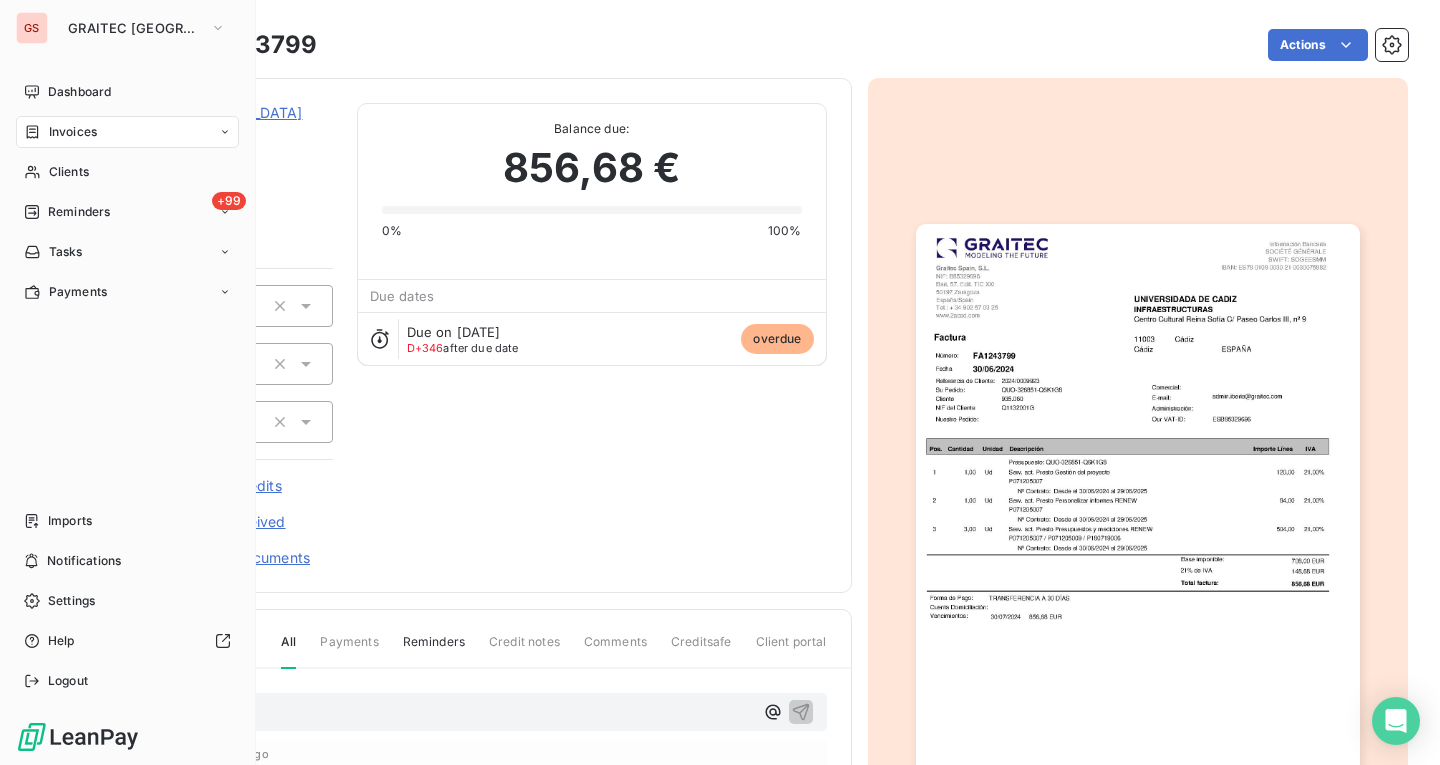 click 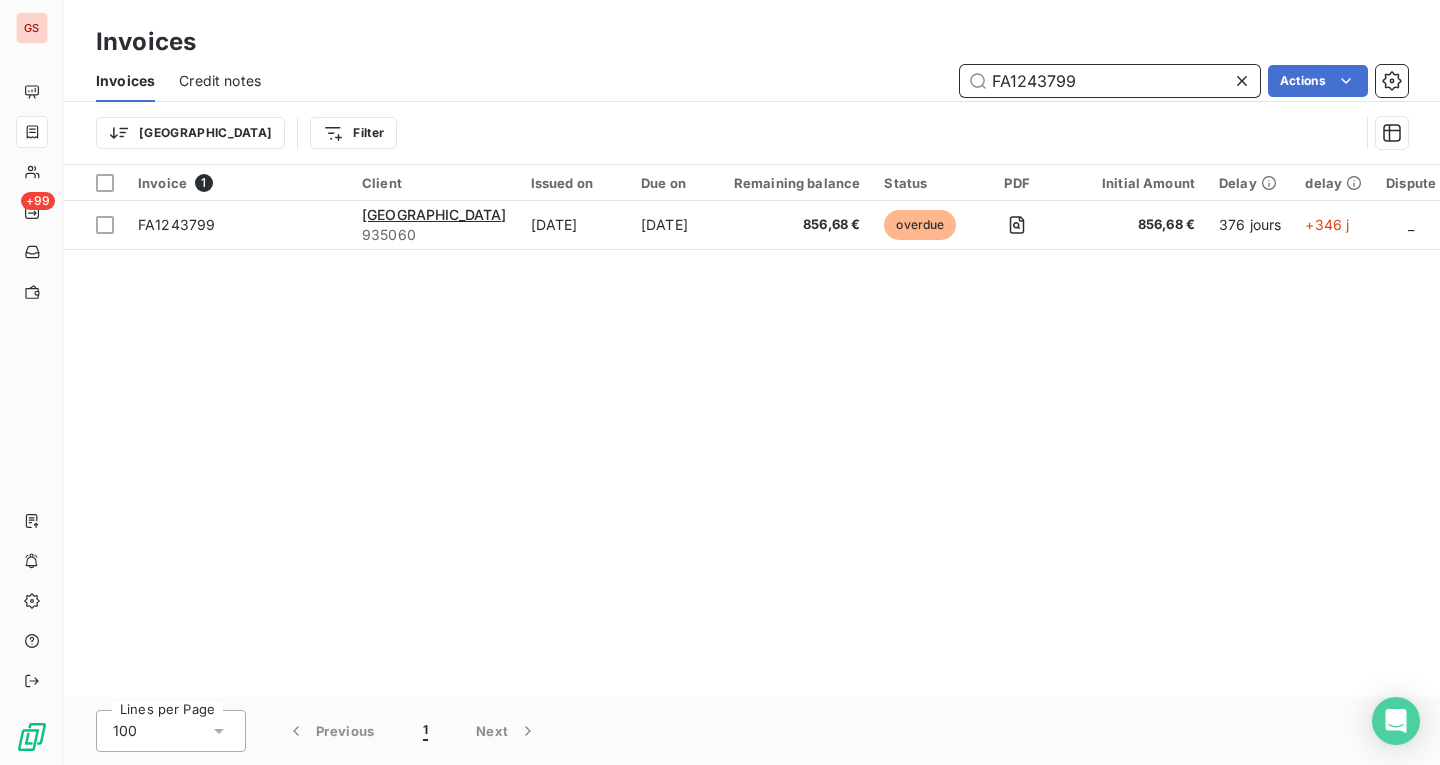 drag, startPoint x: 1115, startPoint y: 72, endPoint x: 1028, endPoint y: 66, distance: 87.20665 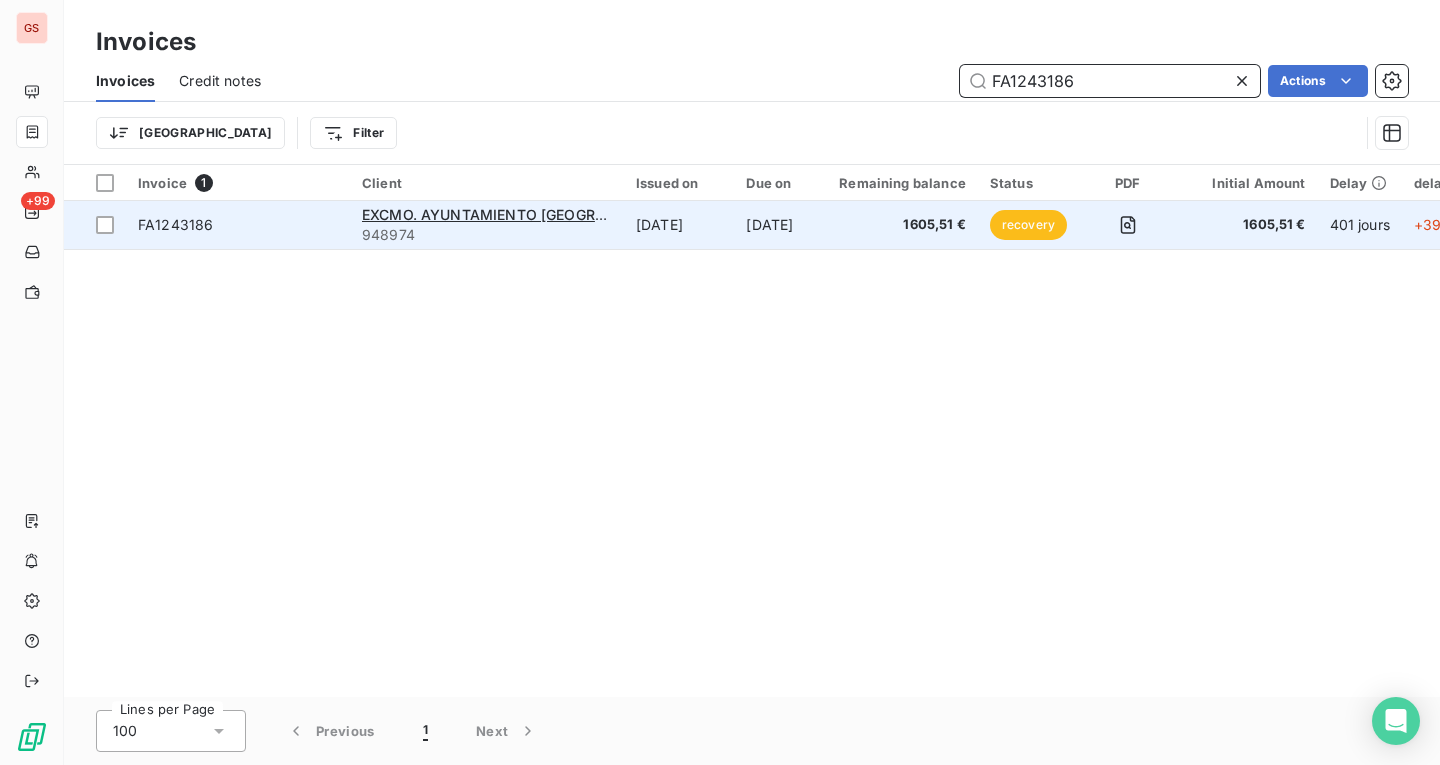 type on "FA1243186" 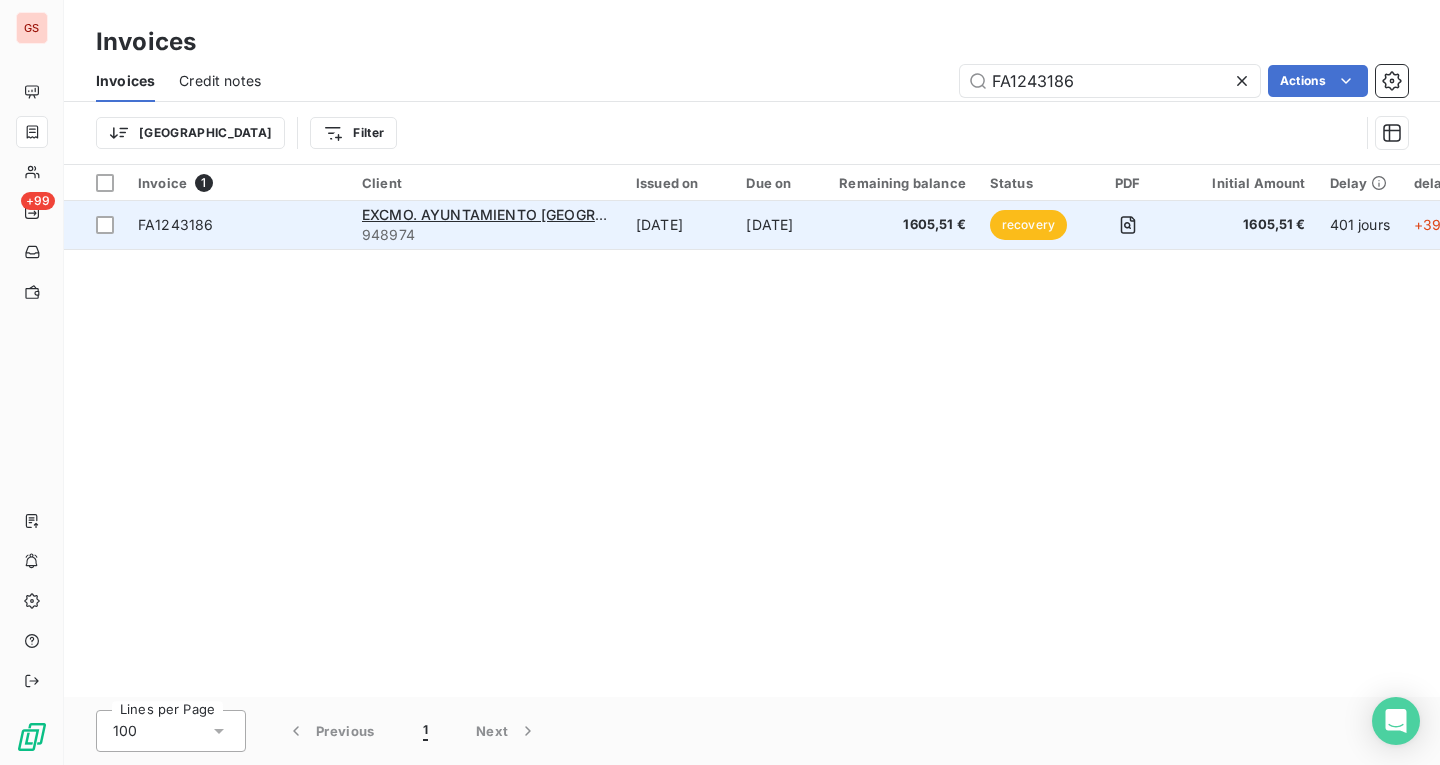 click on "Jun 10, 2024" at bounding box center (780, 225) 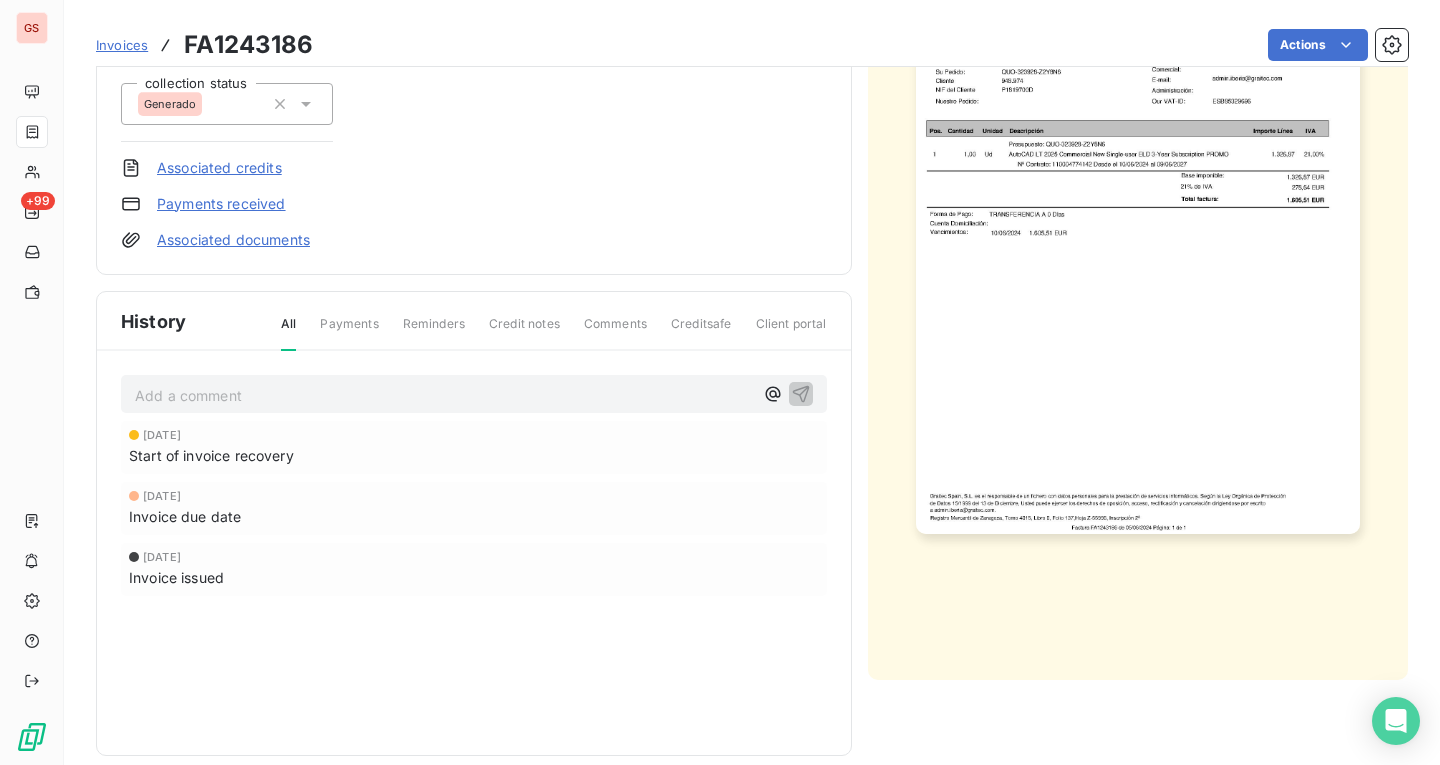 scroll, scrollTop: 341, scrollLeft: 0, axis: vertical 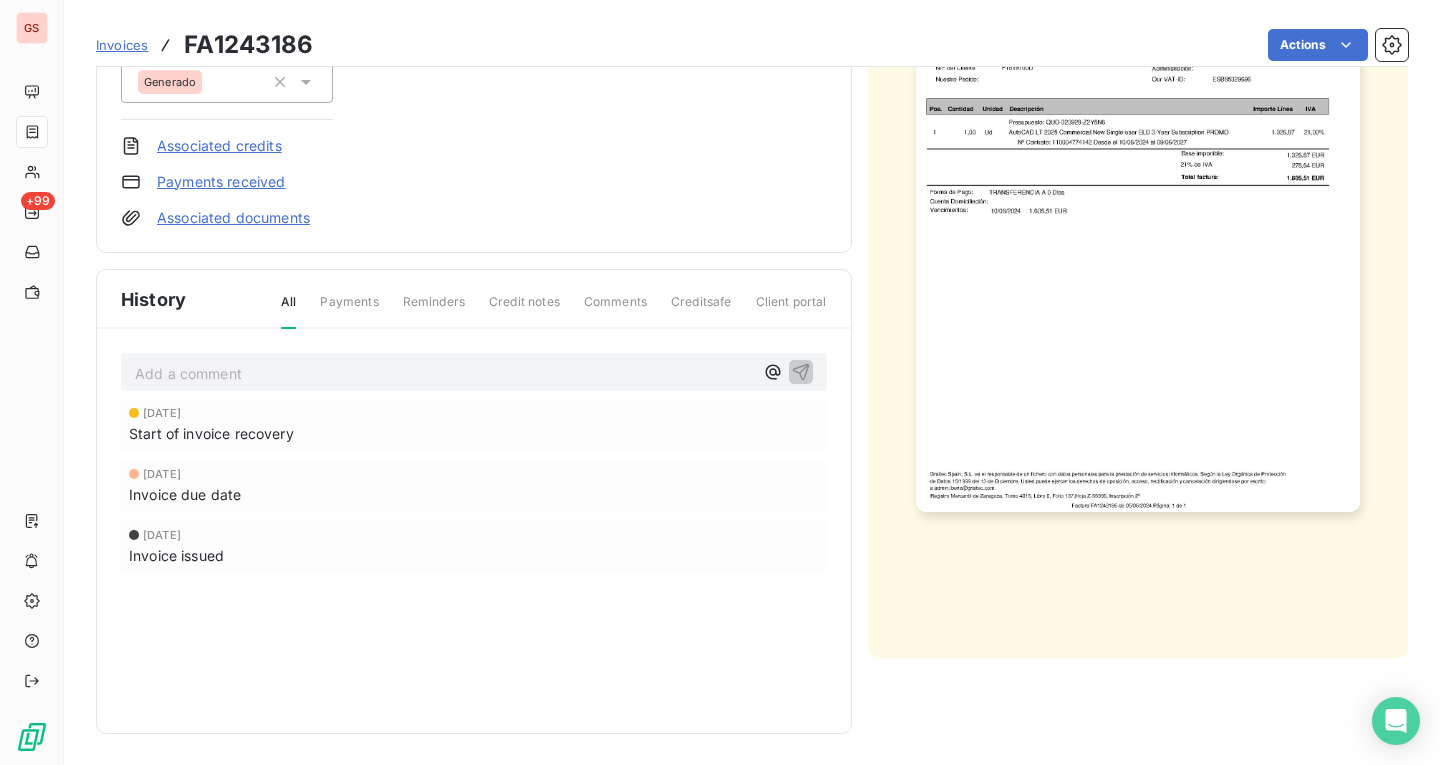 drag, startPoint x: 464, startPoint y: 393, endPoint x: 453, endPoint y: 381, distance: 16.27882 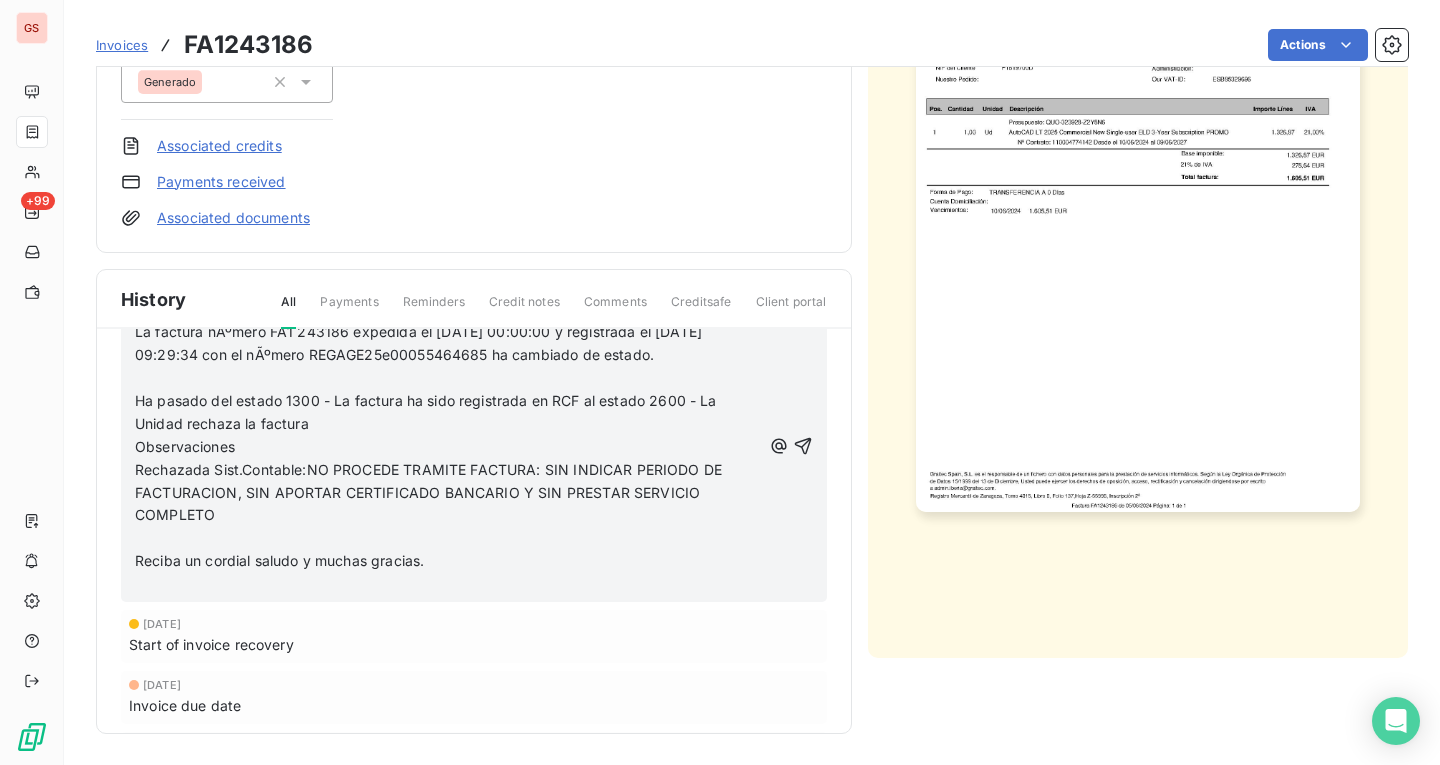 scroll, scrollTop: 135, scrollLeft: 0, axis: vertical 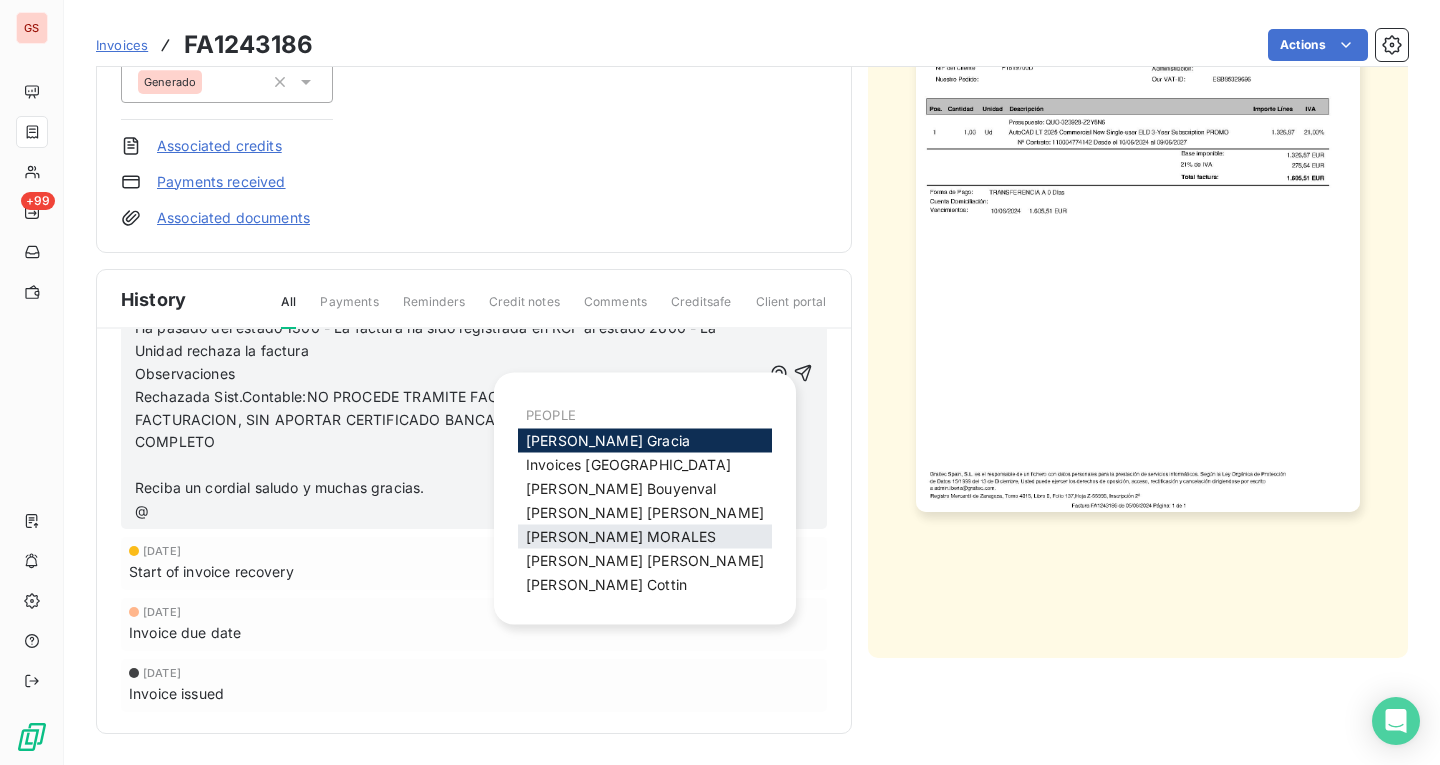 click on "LAURA   MORALES" at bounding box center [645, 537] 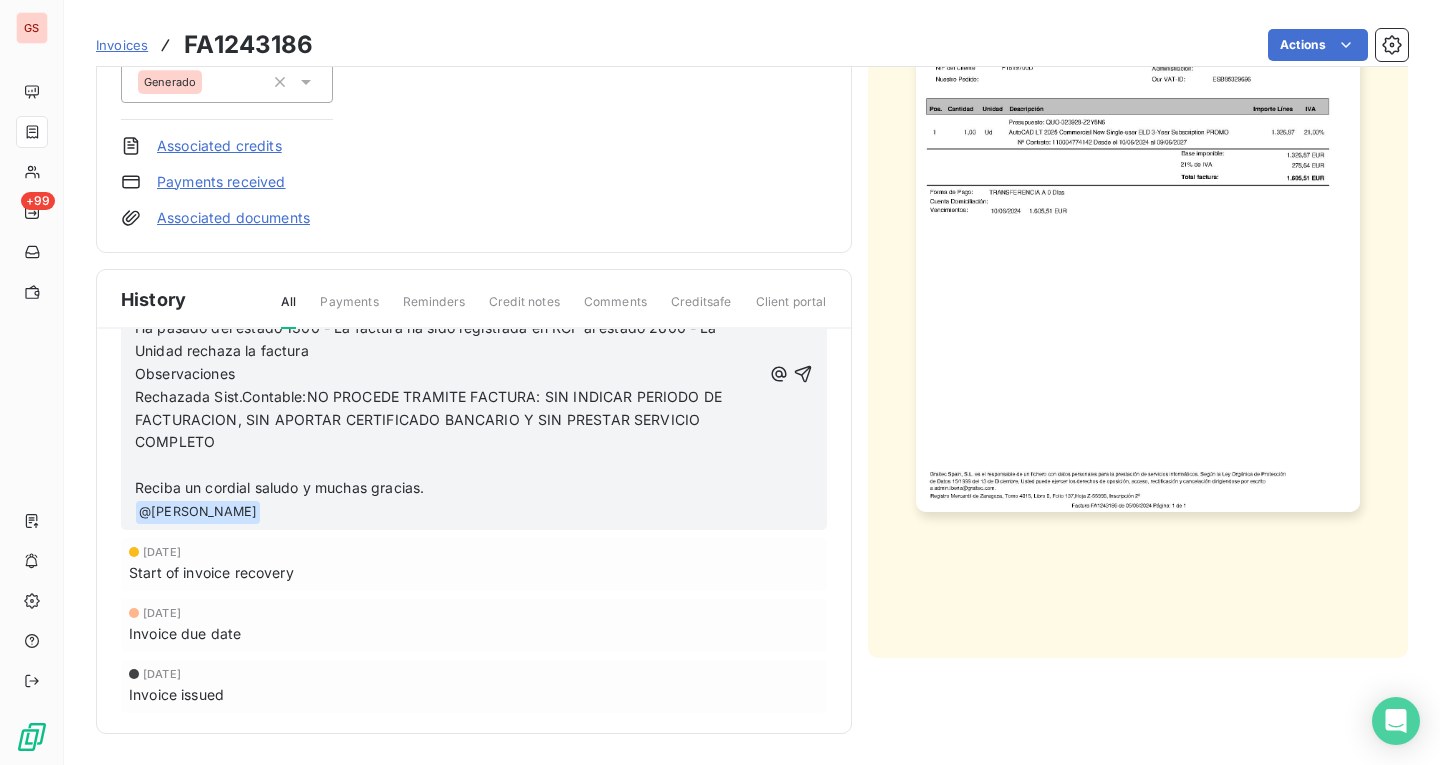 click on "Estimado usuario/a de FACe: La factura nÃºmero FA1 243186 expedida el 2024-06-05 00:00:00 y registrada el 2025-06-25 09:29:34 con el nÃºmero REGAGE25e00055464685 ha cambiado de estado.  ﻿ Ha pasado del estado 1300 - La factura ha sido registrada en RCF al estado 2600 - La Unidad rechaza la factura  Observaciones Rechazada Sist.Contable:NO PROCEDE TRAMITE FACTURA: SIN INDICAR PERIODO DE FACTURACION, SIN APORTAR CERTIFICADO BANCARIO Y SIN PRESTAR SERVICIO COMPLETO ﻿ Reciba un cordial saludo y muchas gracias. ﻿ @ LAURA MORALES ﻿ ﻿ Jun 25, 2025 Start of invoice recovery Jun 10, 2024 Invoice due date Jun 5, 2024 Invoice issued" at bounding box center [474, 560] 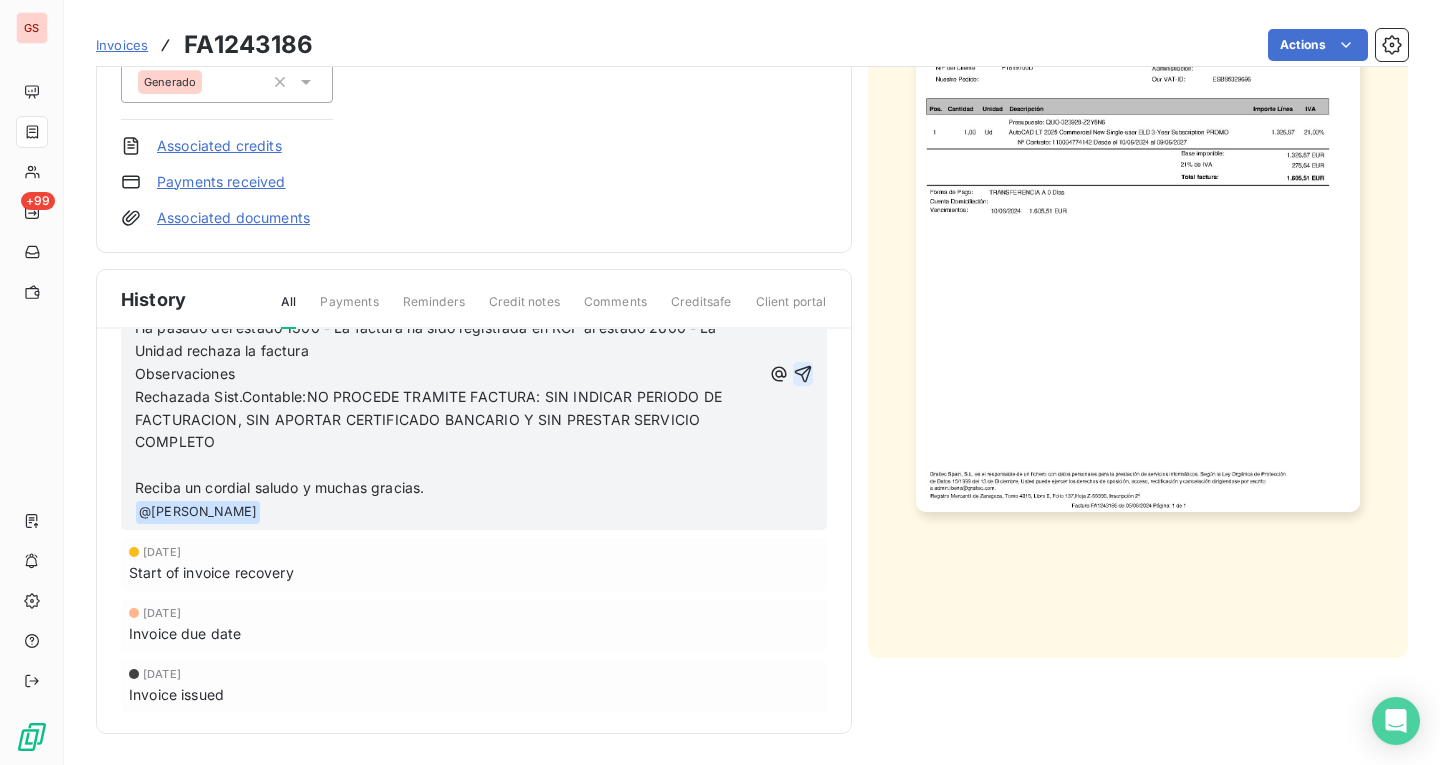 click 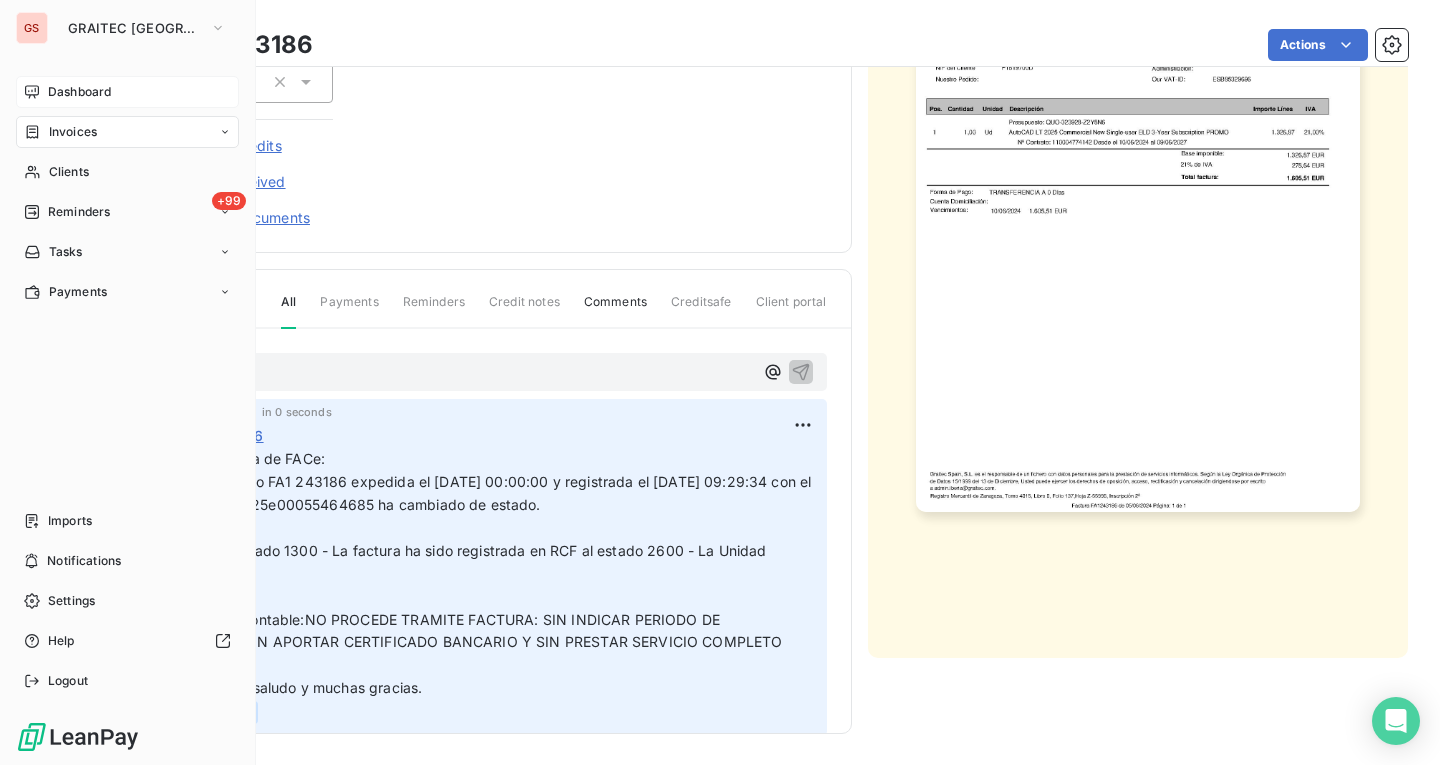 click on "Dashboard" at bounding box center (127, 92) 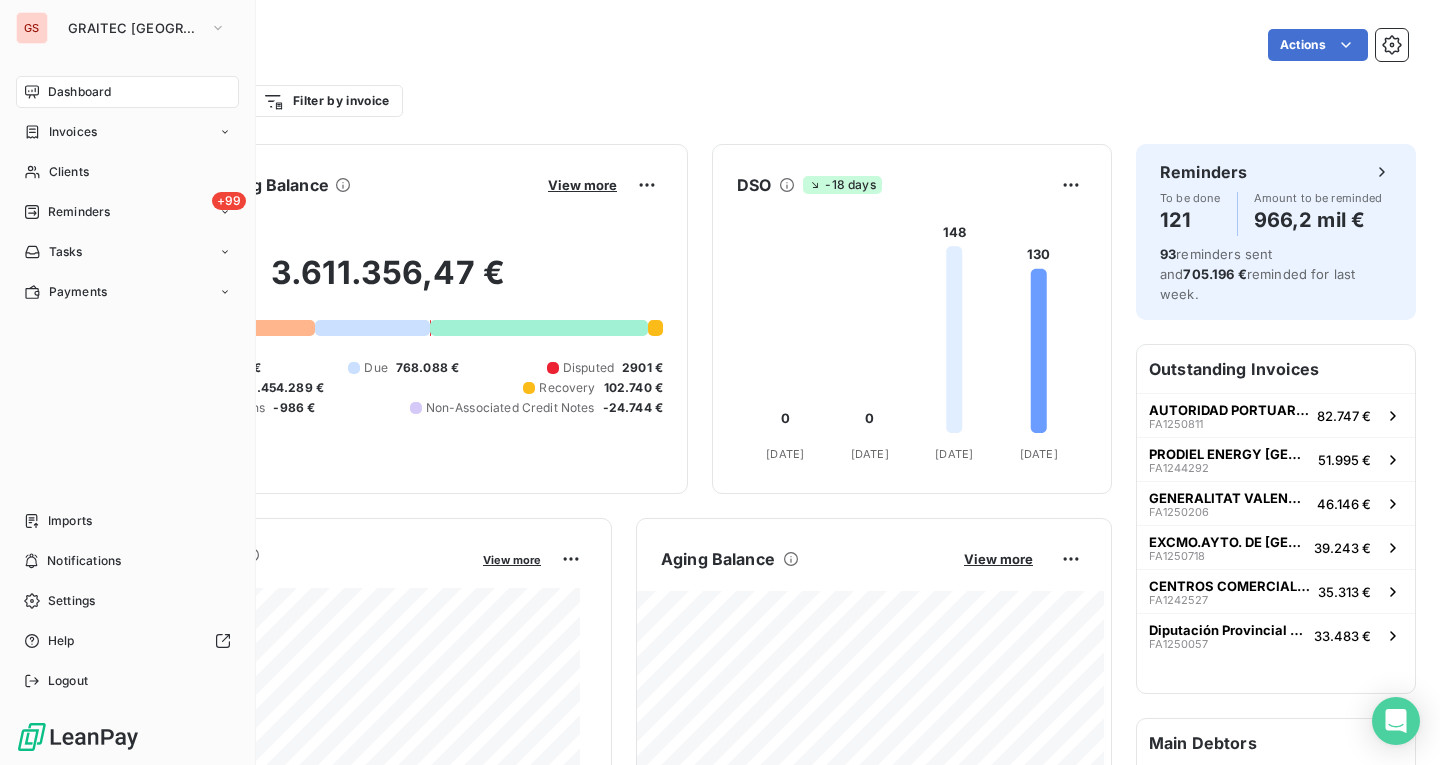 click on "Dashboard" at bounding box center (127, 92) 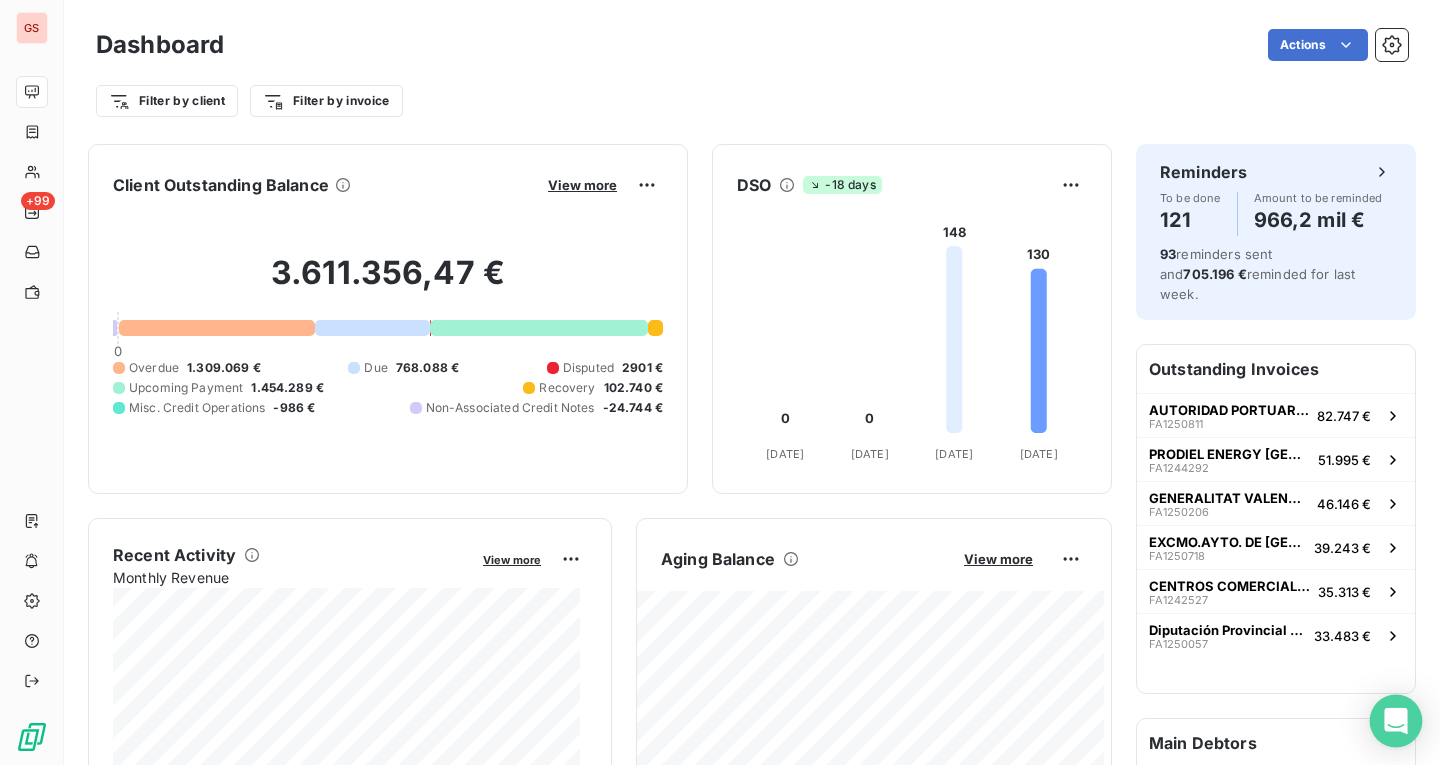 click at bounding box center (1396, 721) 